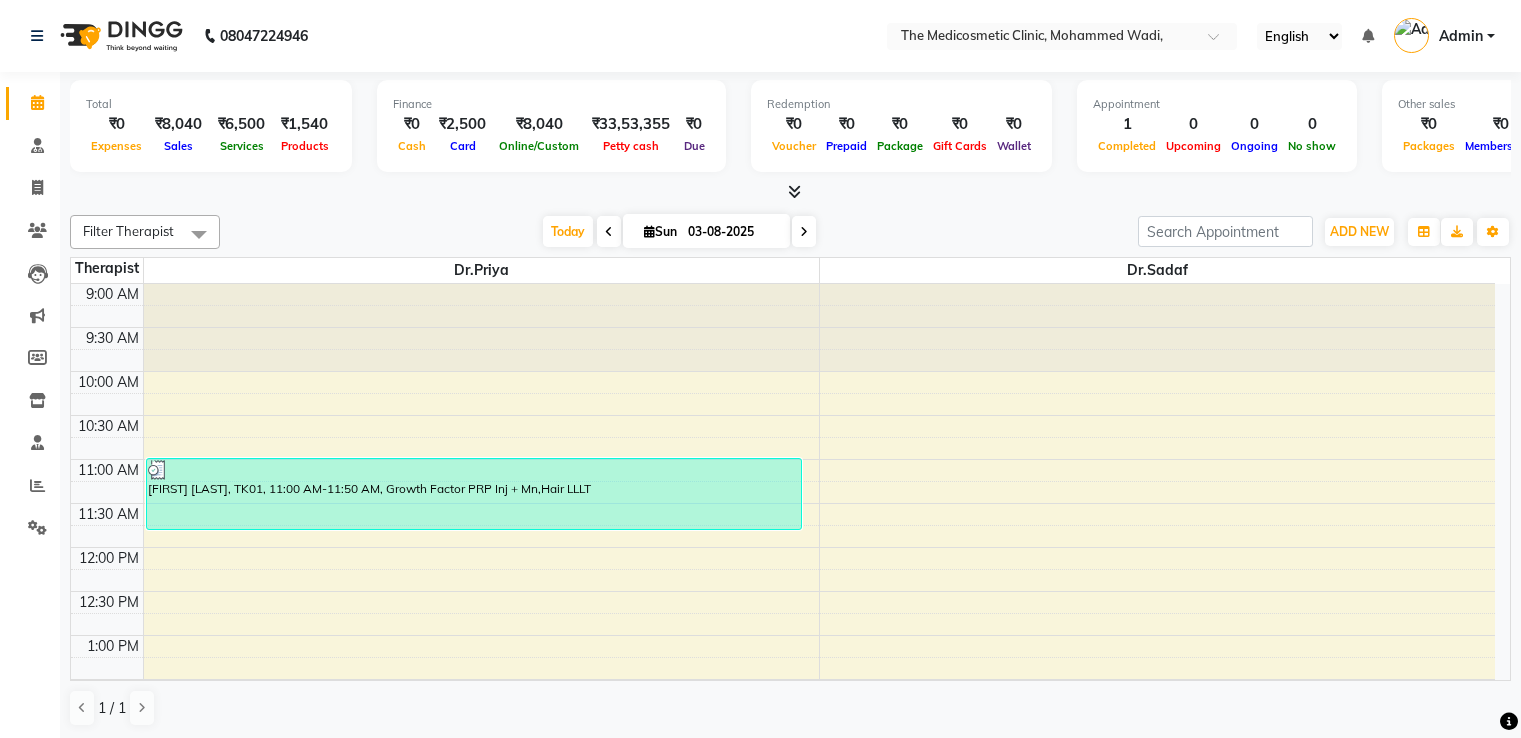 scroll, scrollTop: 0, scrollLeft: 0, axis: both 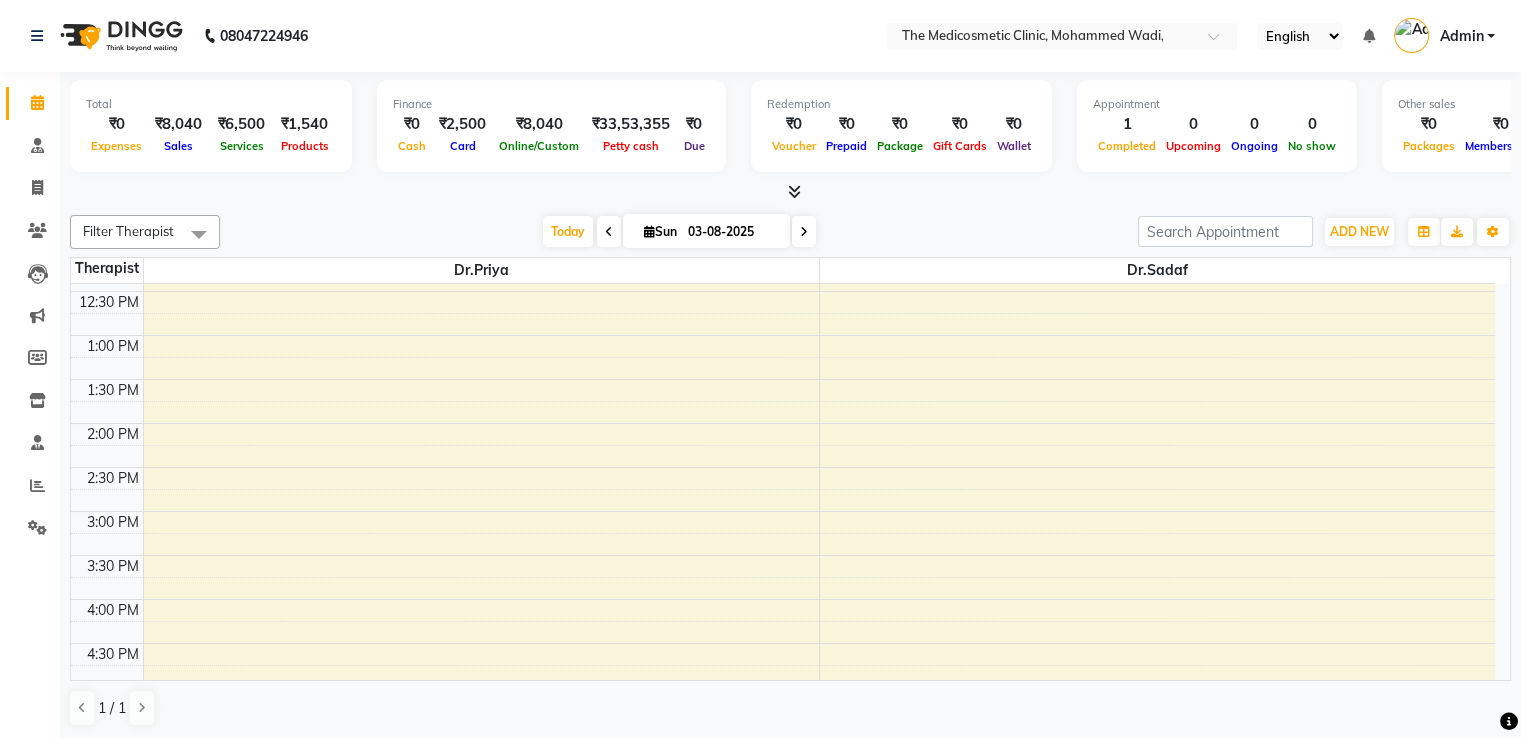 click on "[FIRST] [LAST], TK01, 11:00 AM-11:50 AM, Growth Factor PRP Inj + Mn,Hair LLLT" at bounding box center (783, 555) 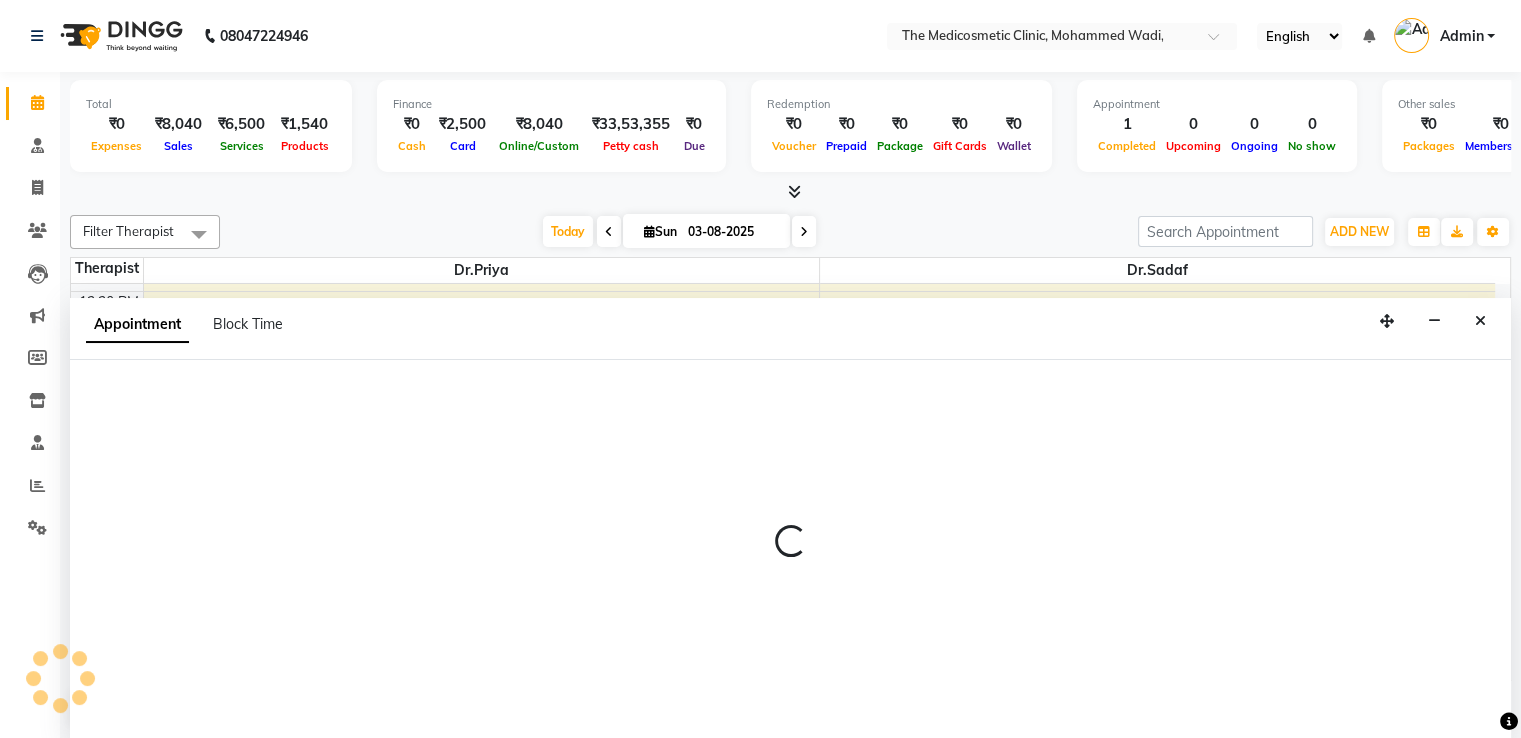 scroll, scrollTop: 1, scrollLeft: 0, axis: vertical 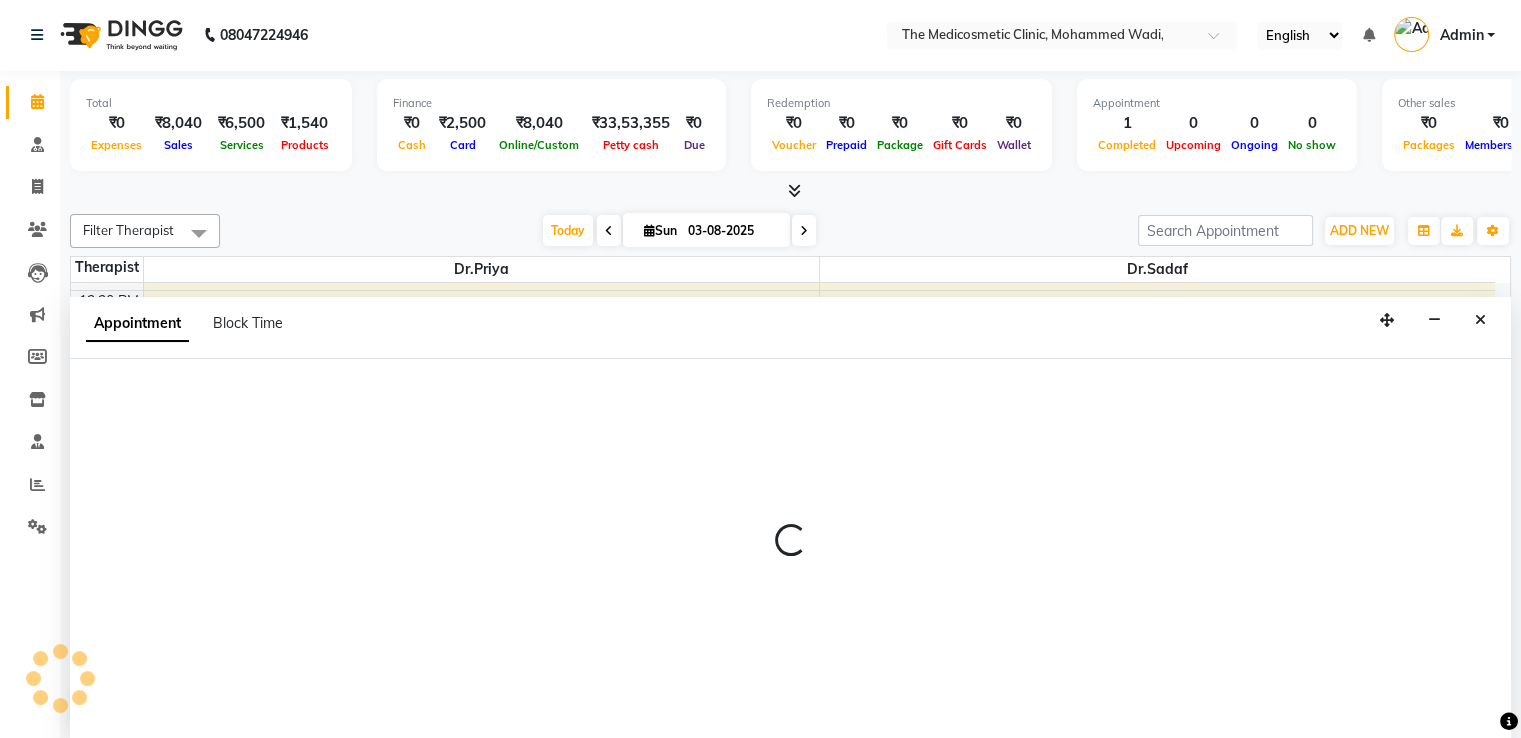 select on "86148" 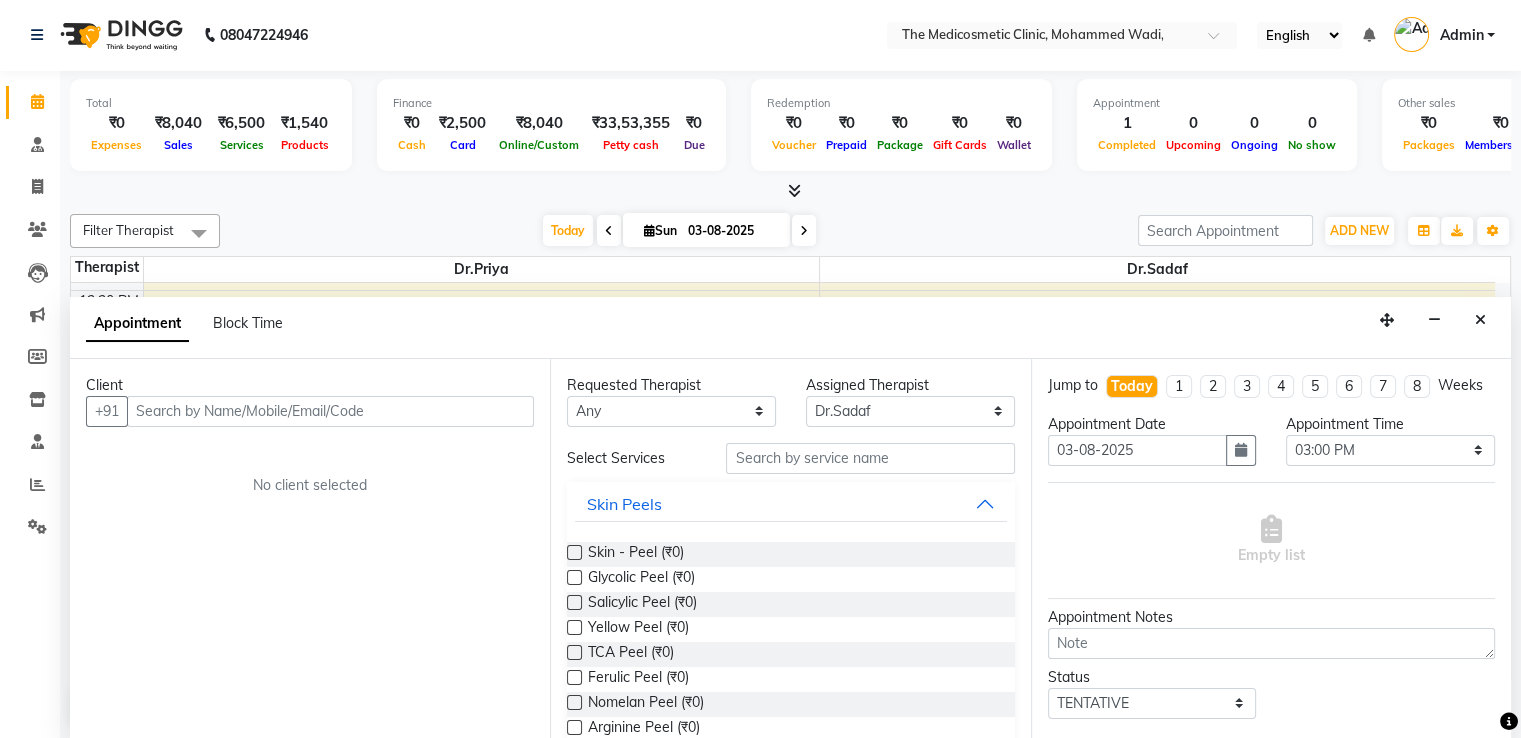 click at bounding box center (330, 411) 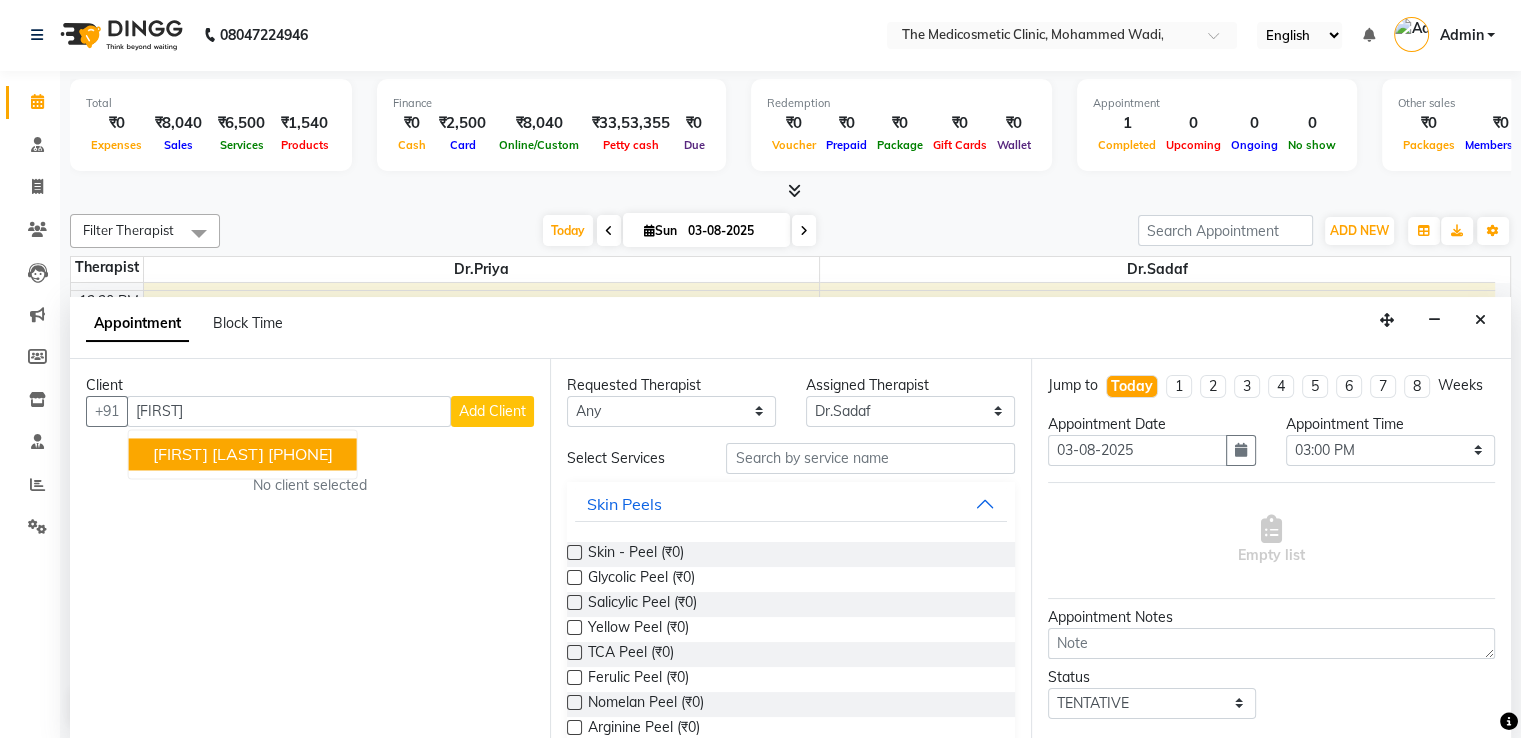 click on "[FIRST] [LAST]  [PHONE]" at bounding box center (243, 454) 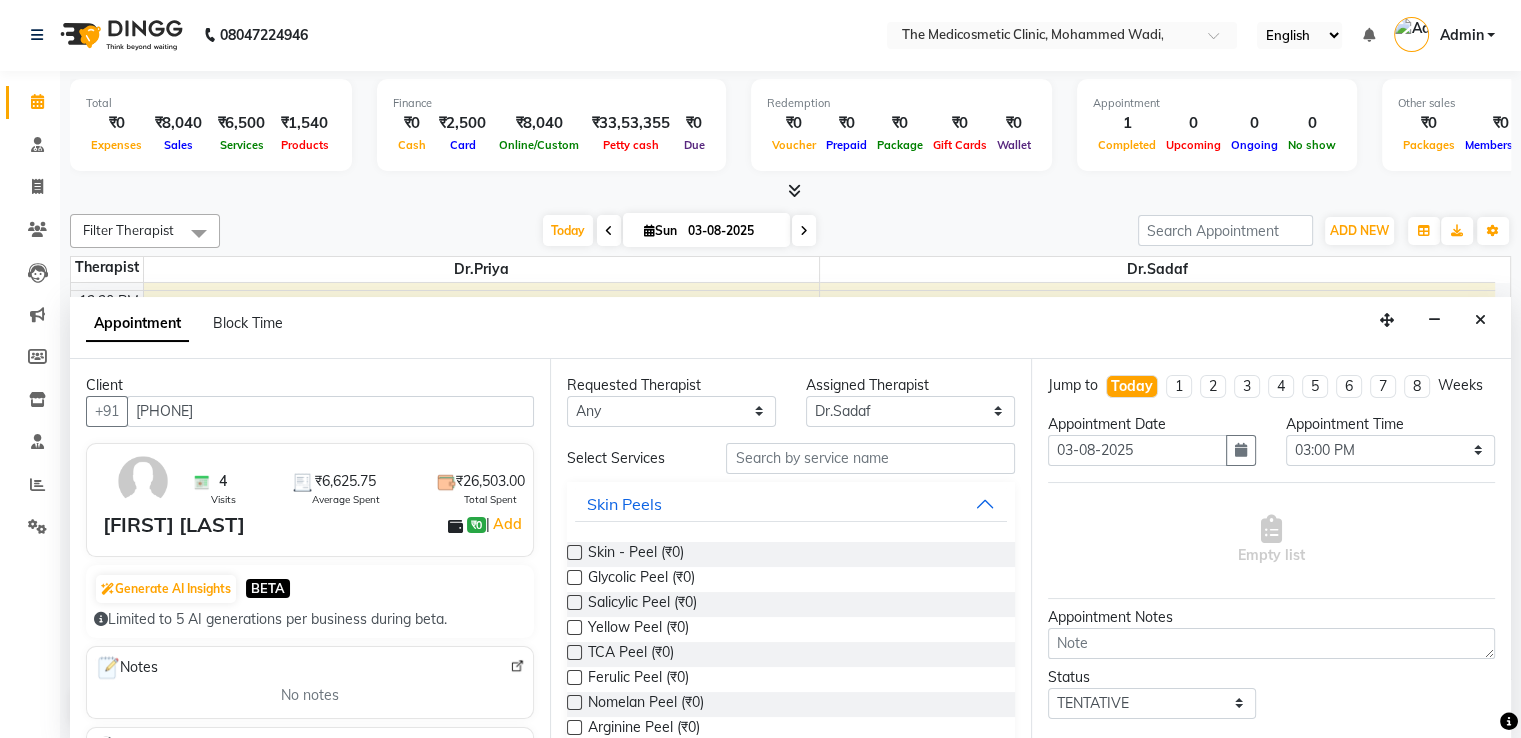 type on "[PHONE]" 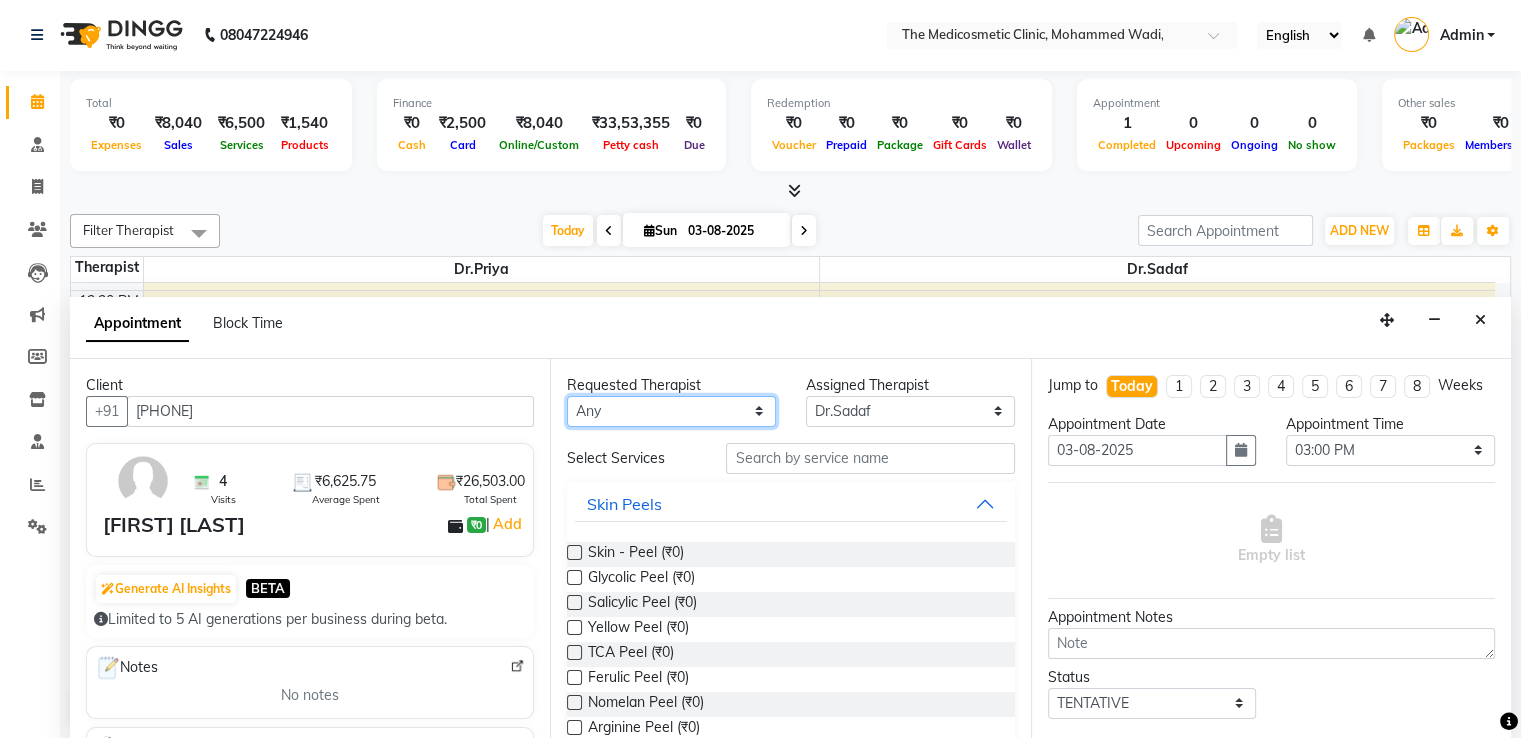 click on "Any Dr.Priya Dr.Sadaf" at bounding box center [671, 411] 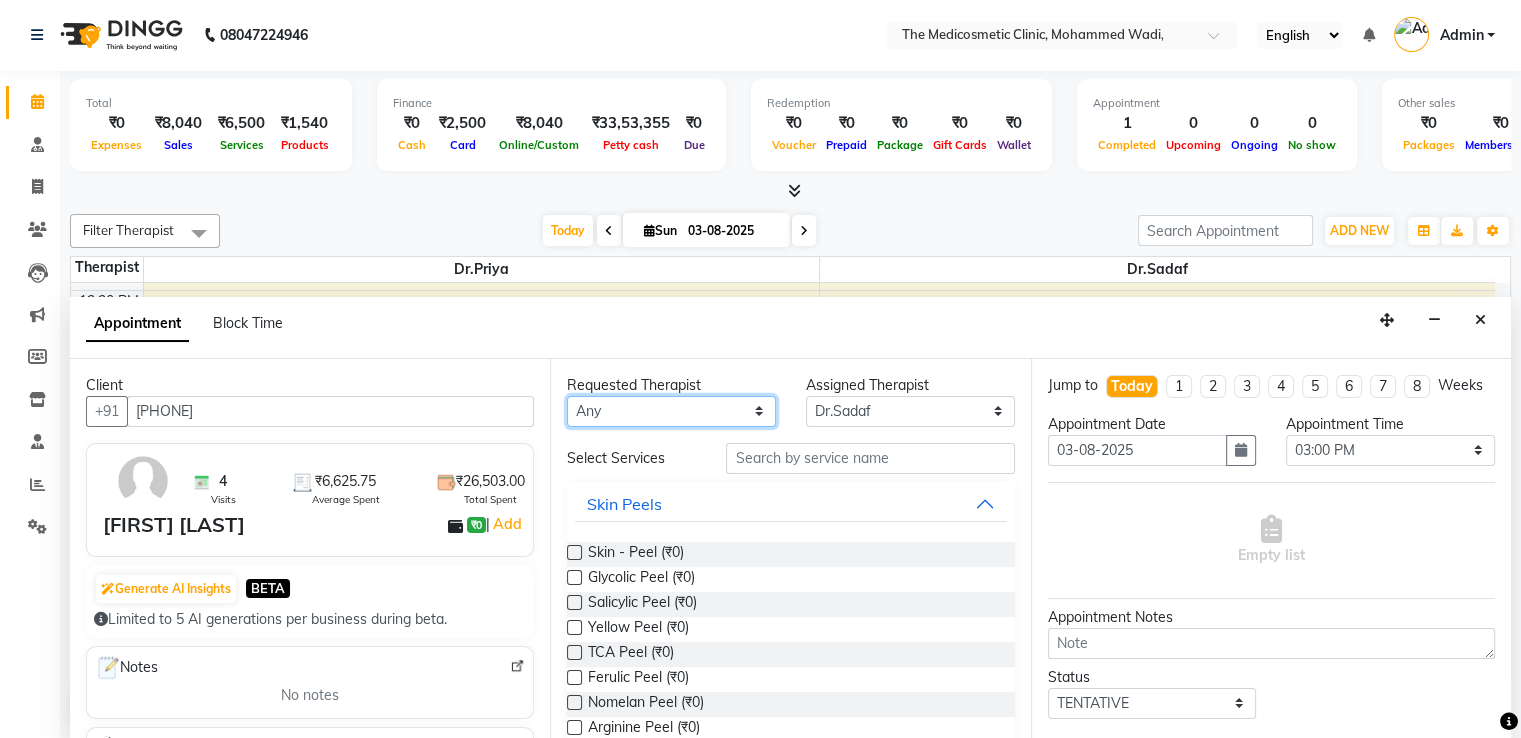 select on "86148" 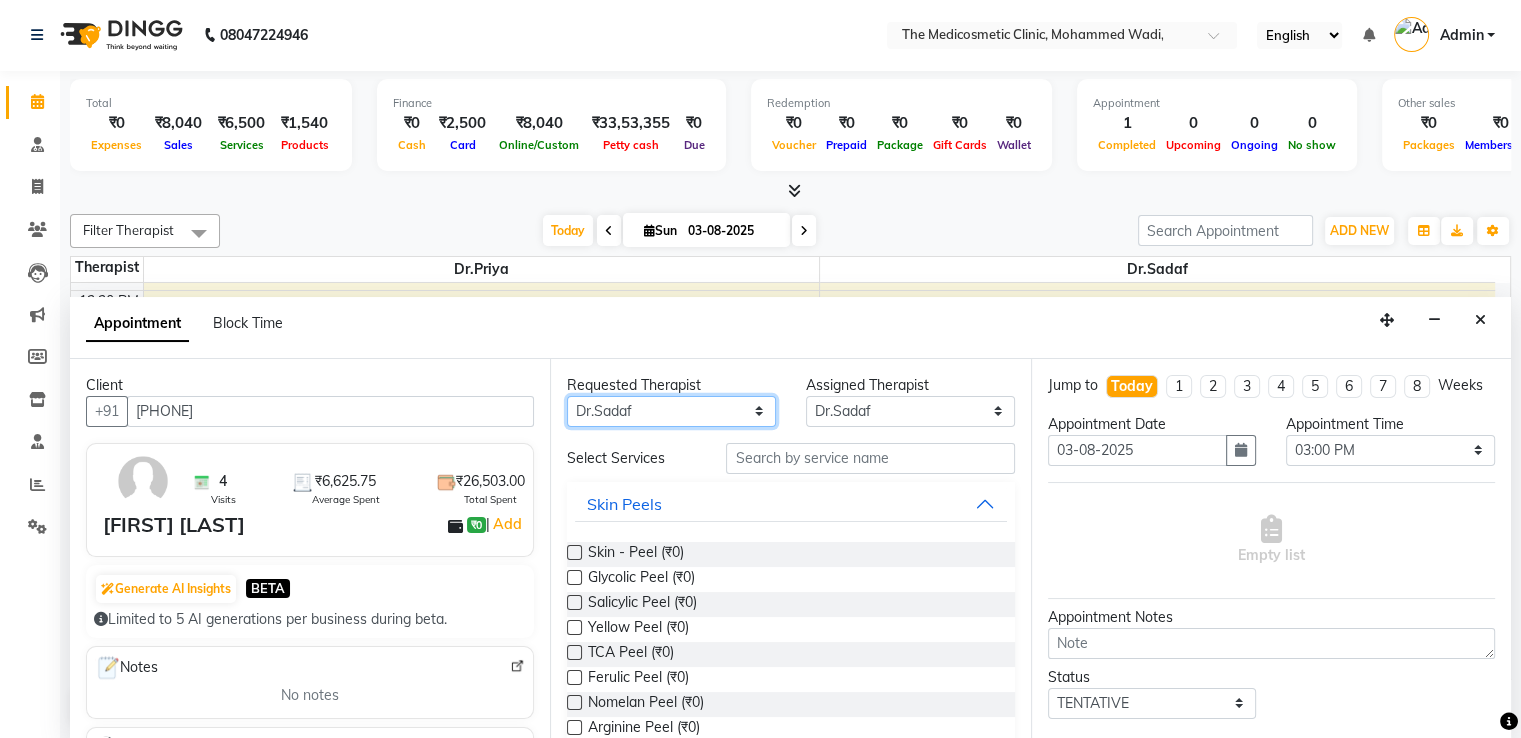 click on "Any Dr.Priya Dr.Sadaf" at bounding box center [671, 411] 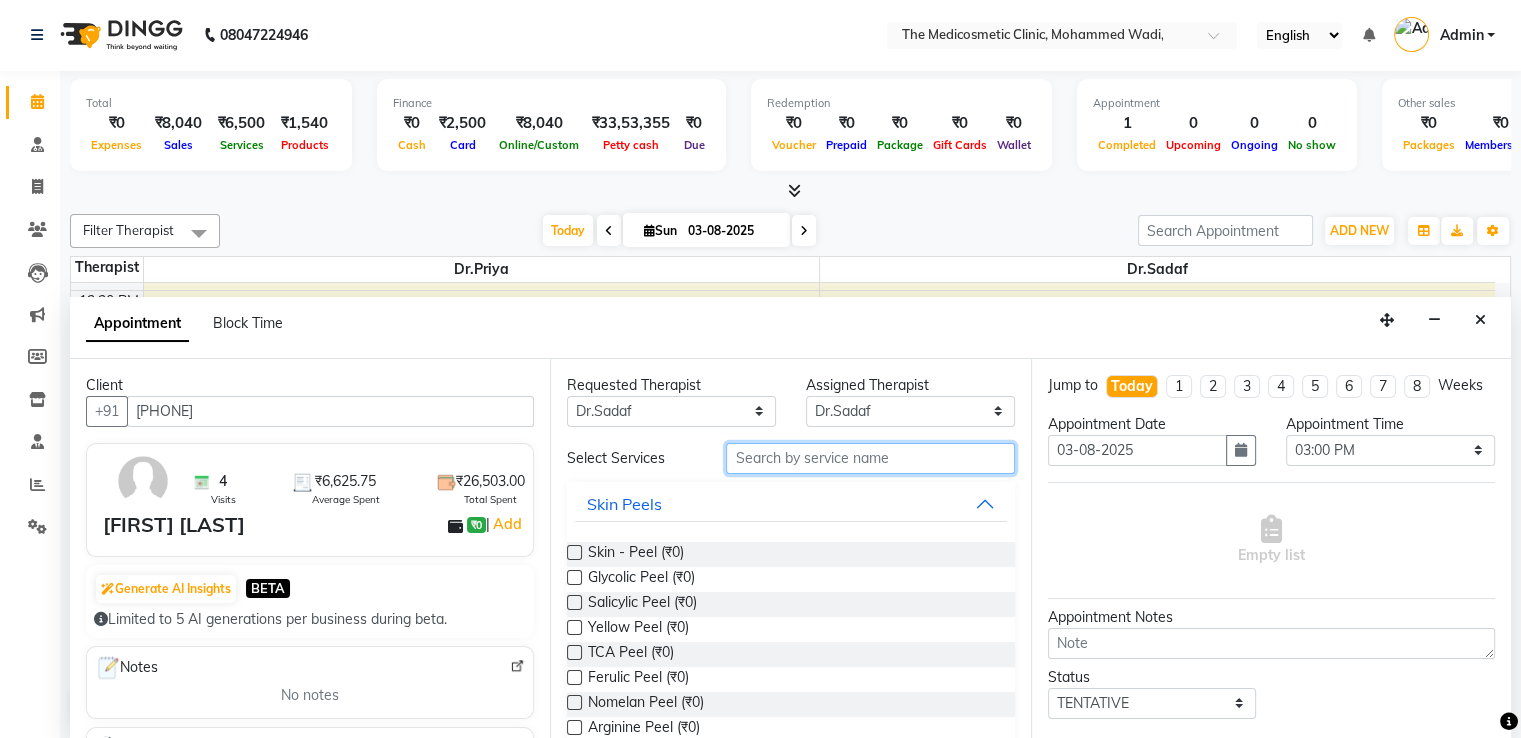 click at bounding box center (870, 458) 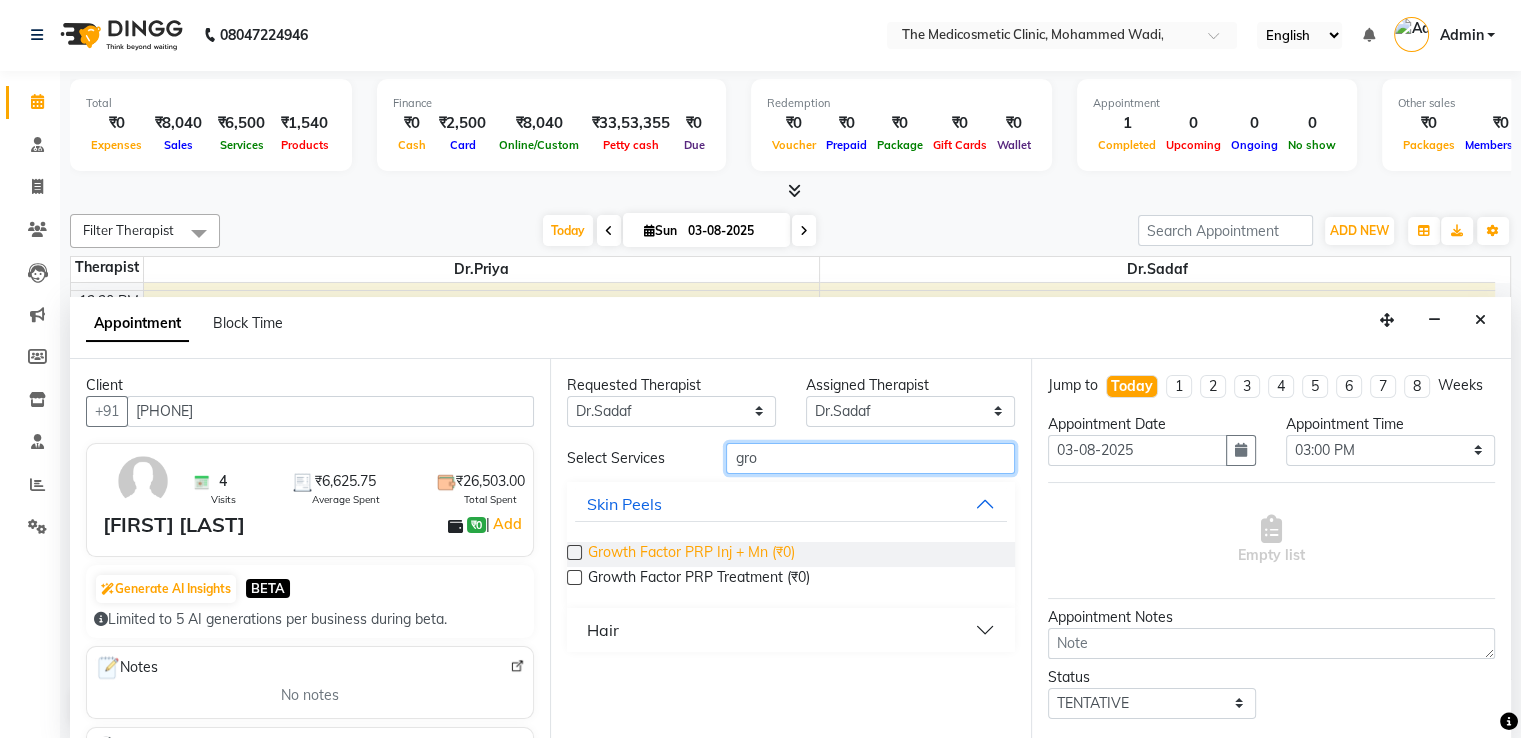 type on "gro" 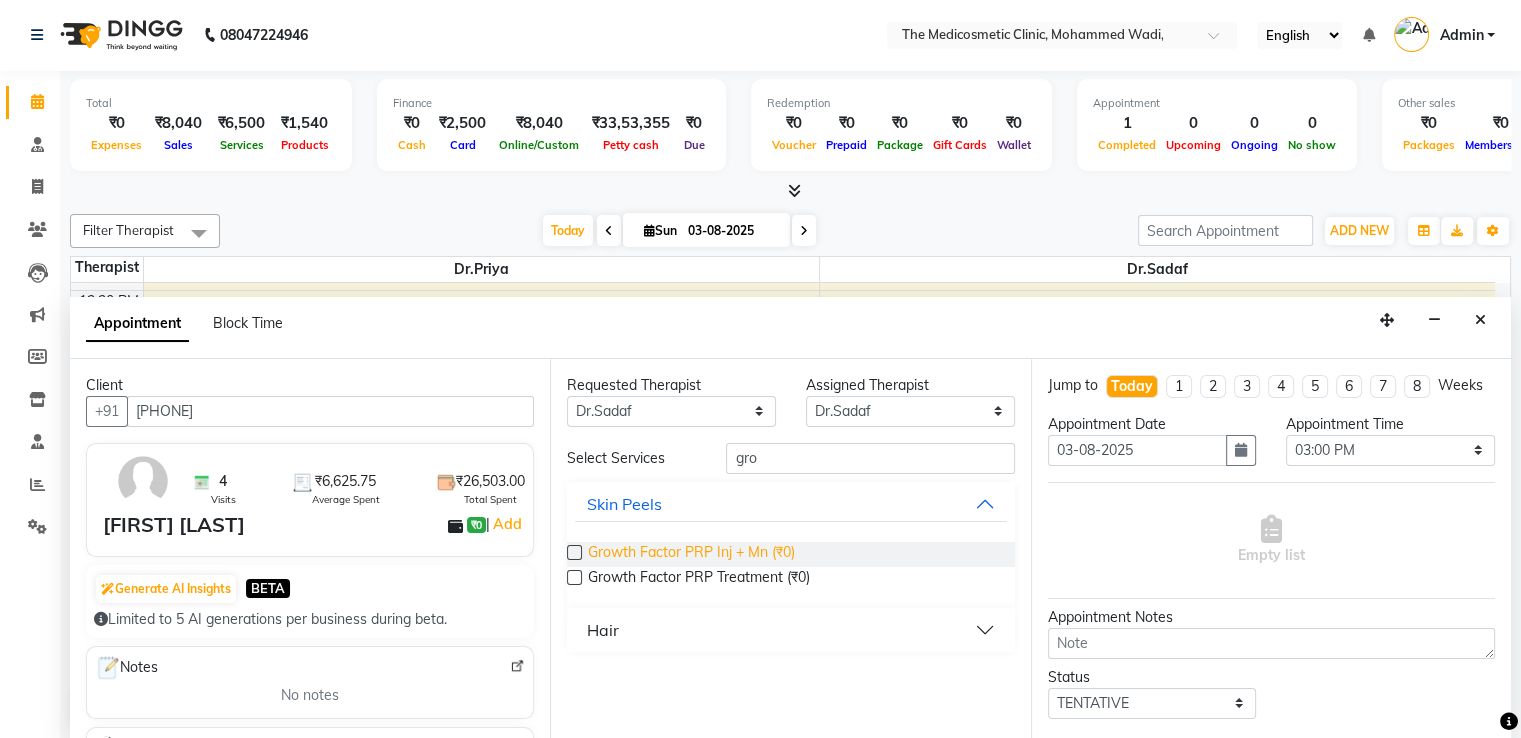 click on "Growth Factor PRP Inj + Mn (₹0)" at bounding box center [691, 554] 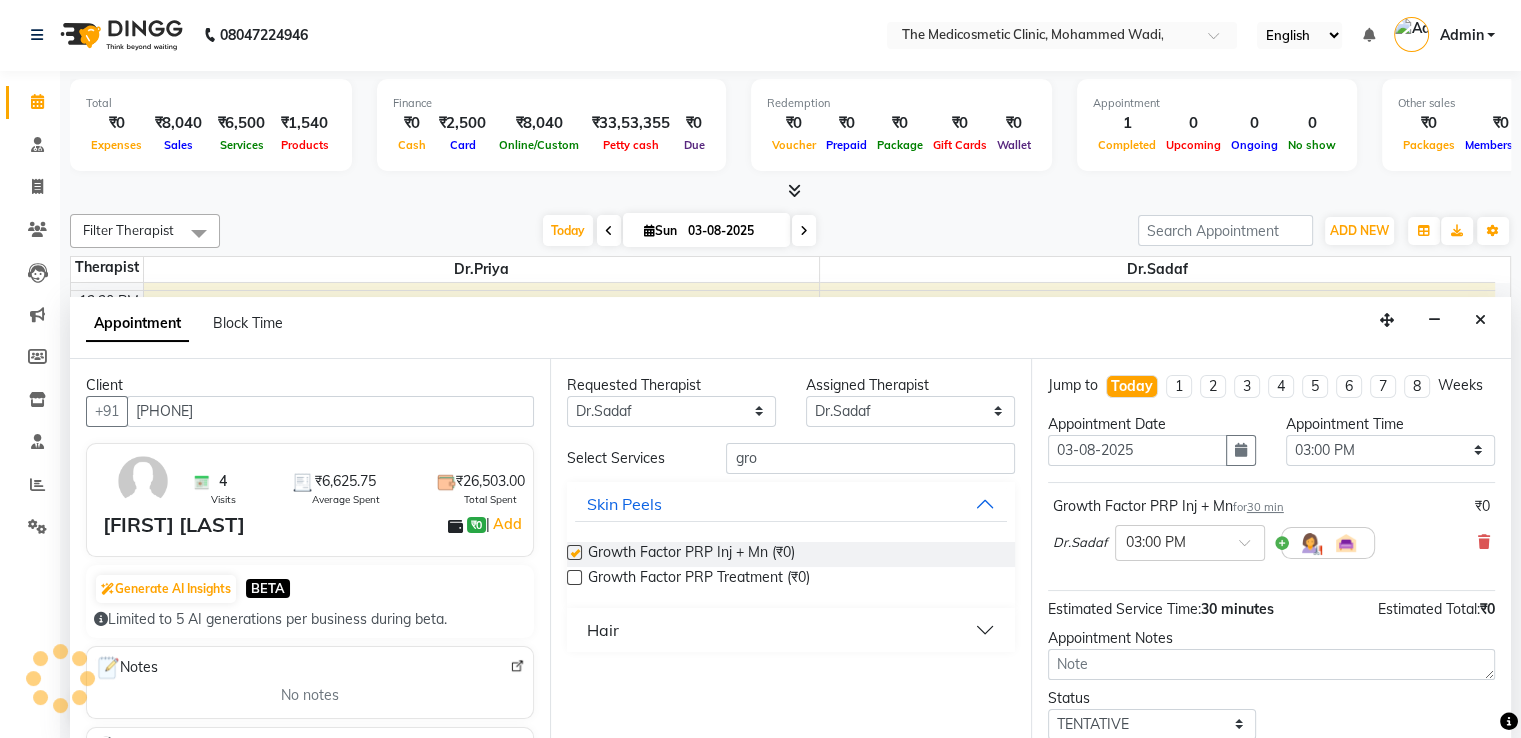 checkbox on "false" 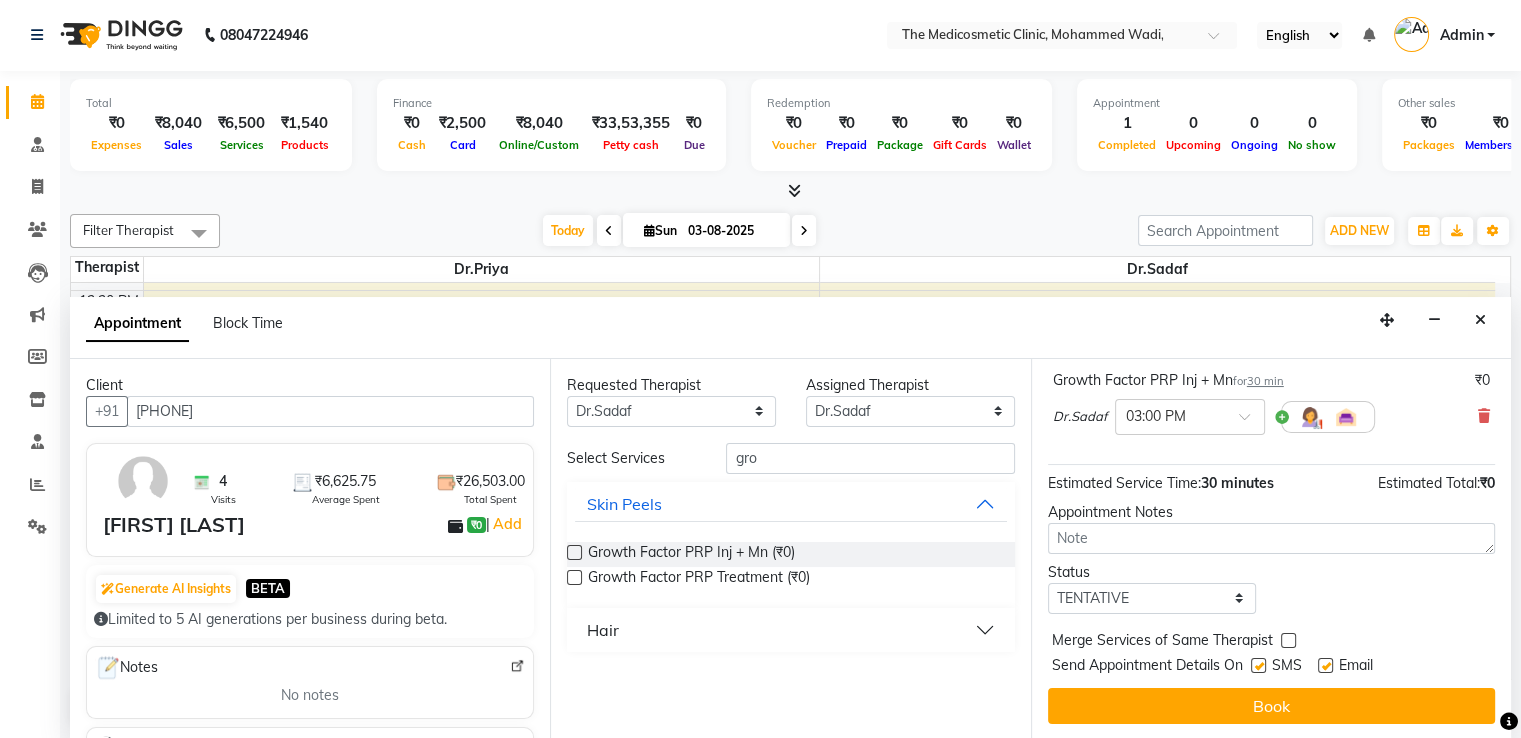 scroll, scrollTop: 144, scrollLeft: 0, axis: vertical 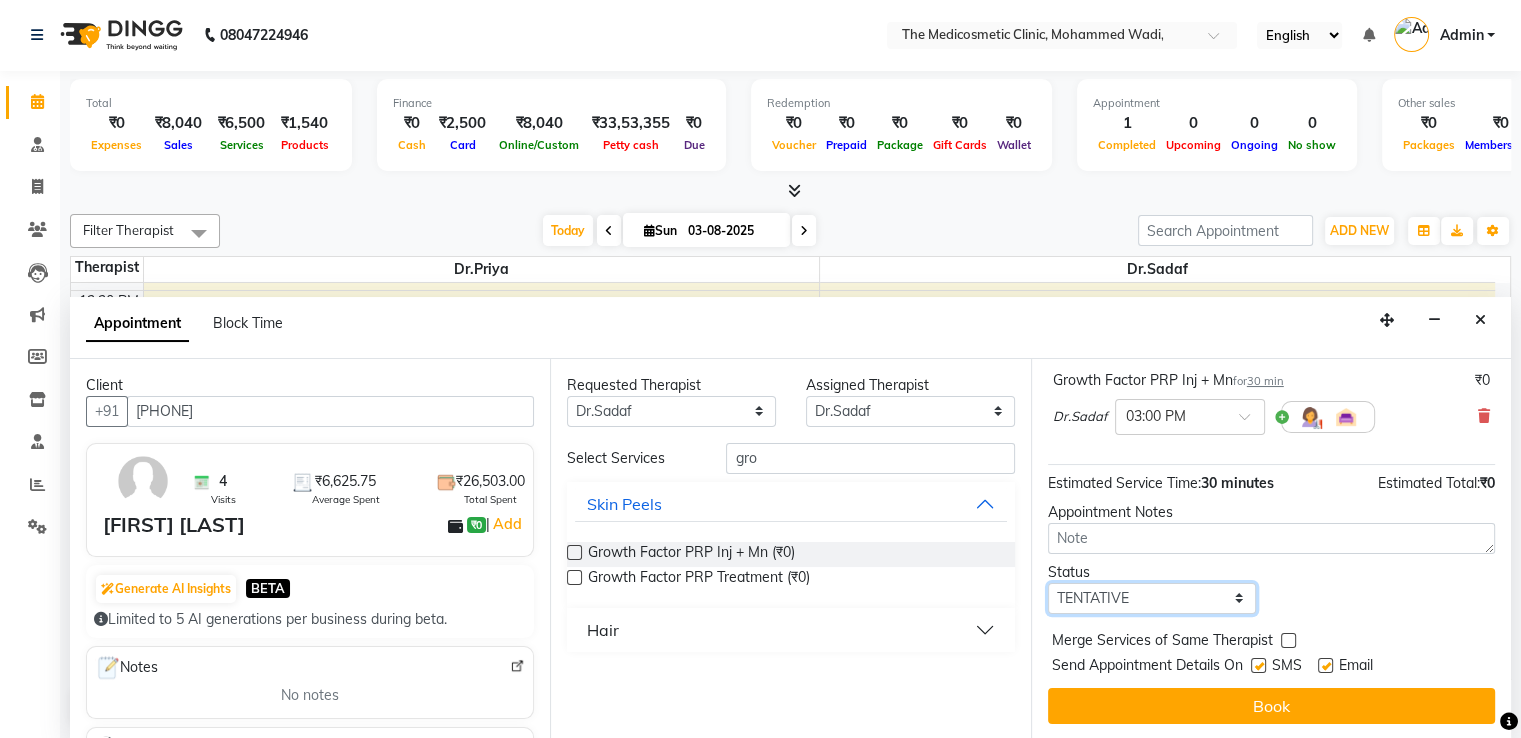 click on "Select TENTATIVE CONFIRM CHECK-IN UPCOMING" at bounding box center [1152, 598] 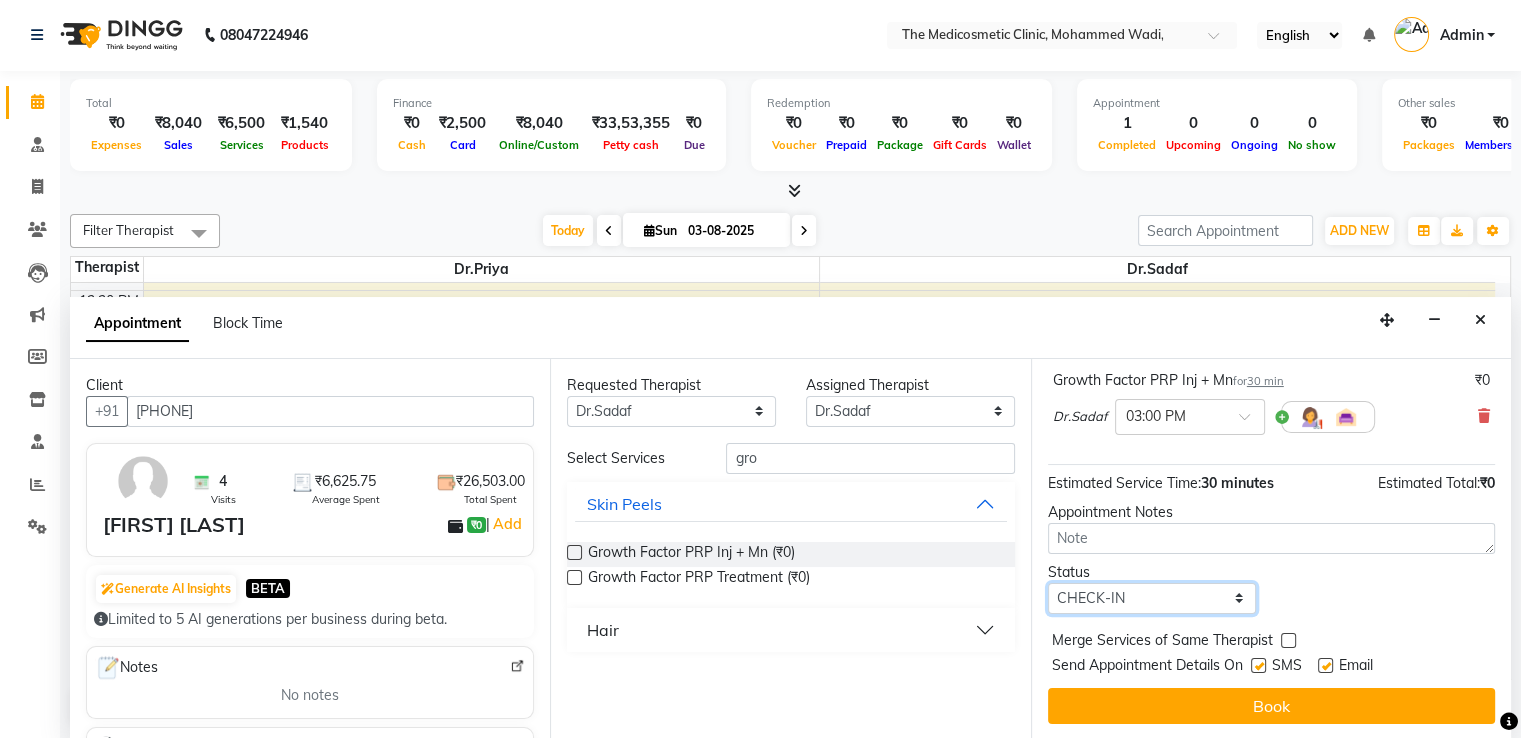 click on "Select TENTATIVE CONFIRM CHECK-IN UPCOMING" at bounding box center (1152, 598) 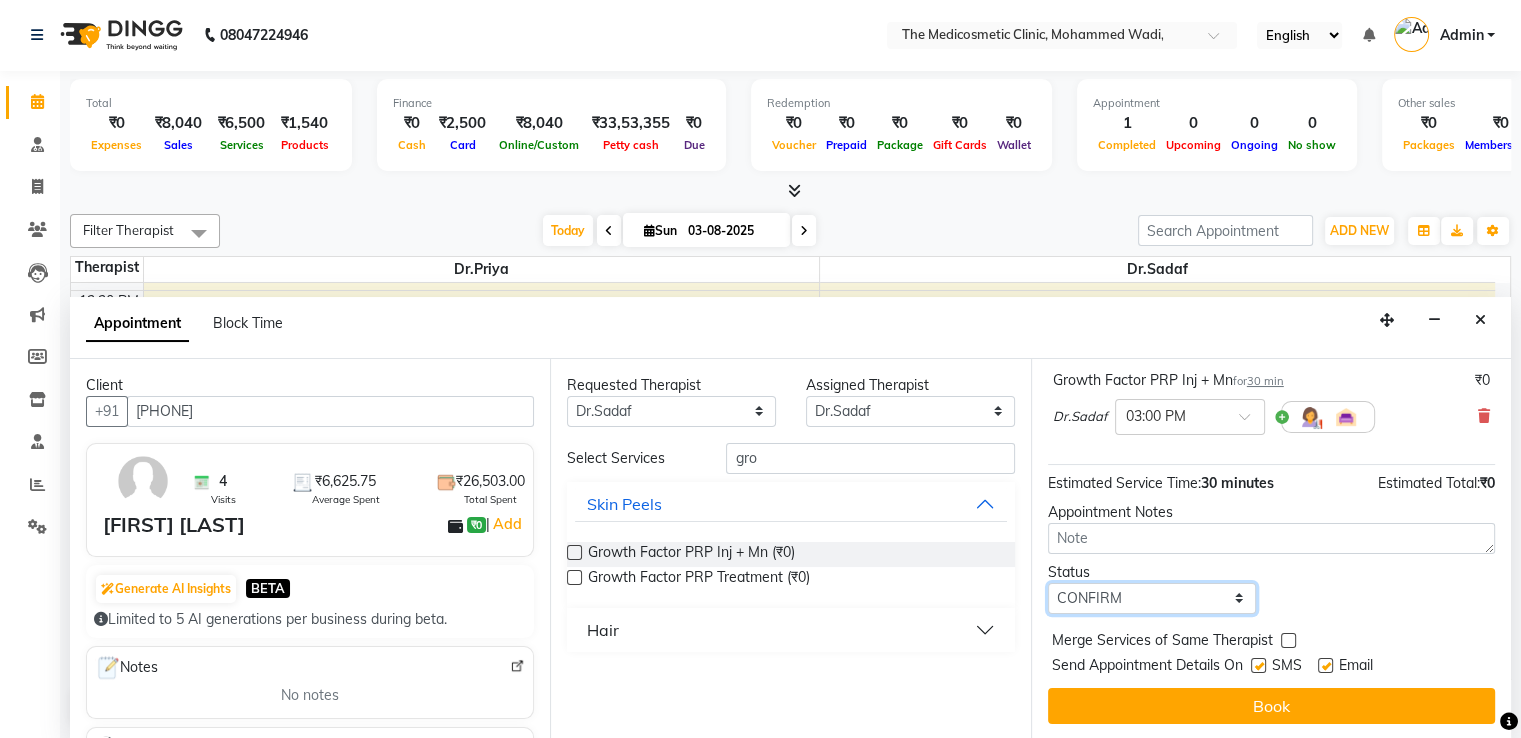 click on "Select TENTATIVE CONFIRM CHECK-IN UPCOMING" at bounding box center [1152, 598] 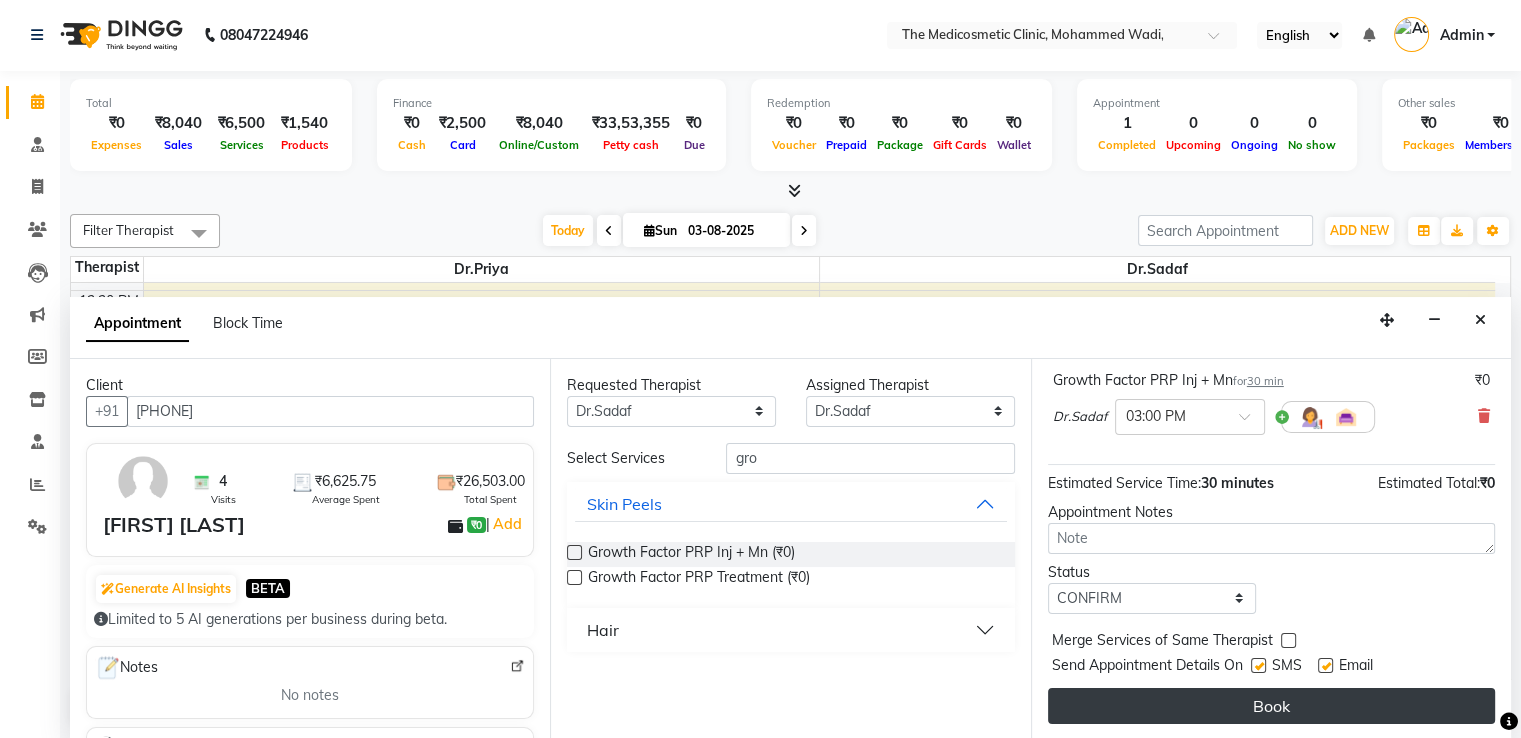 click on "Book" at bounding box center (1271, 706) 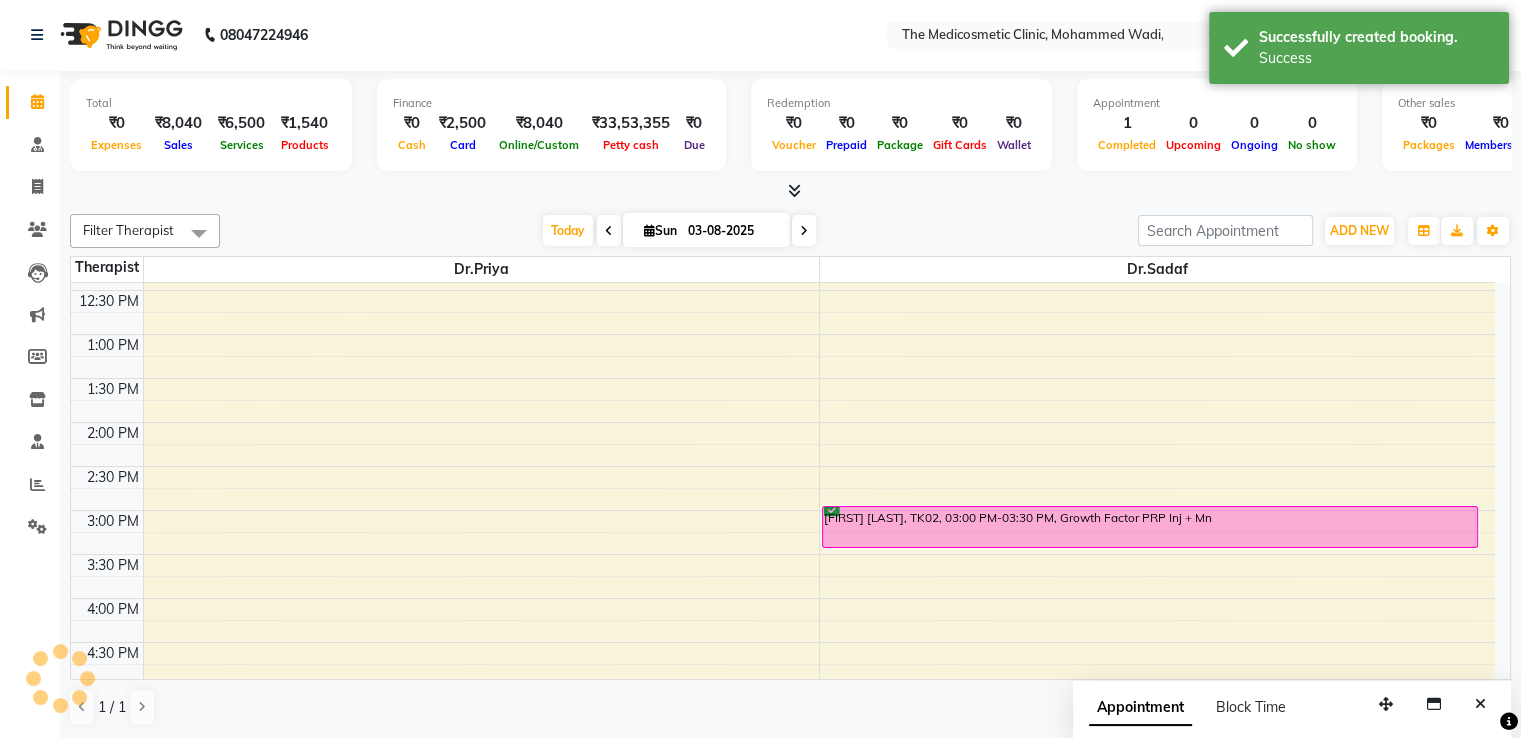 scroll, scrollTop: 0, scrollLeft: 0, axis: both 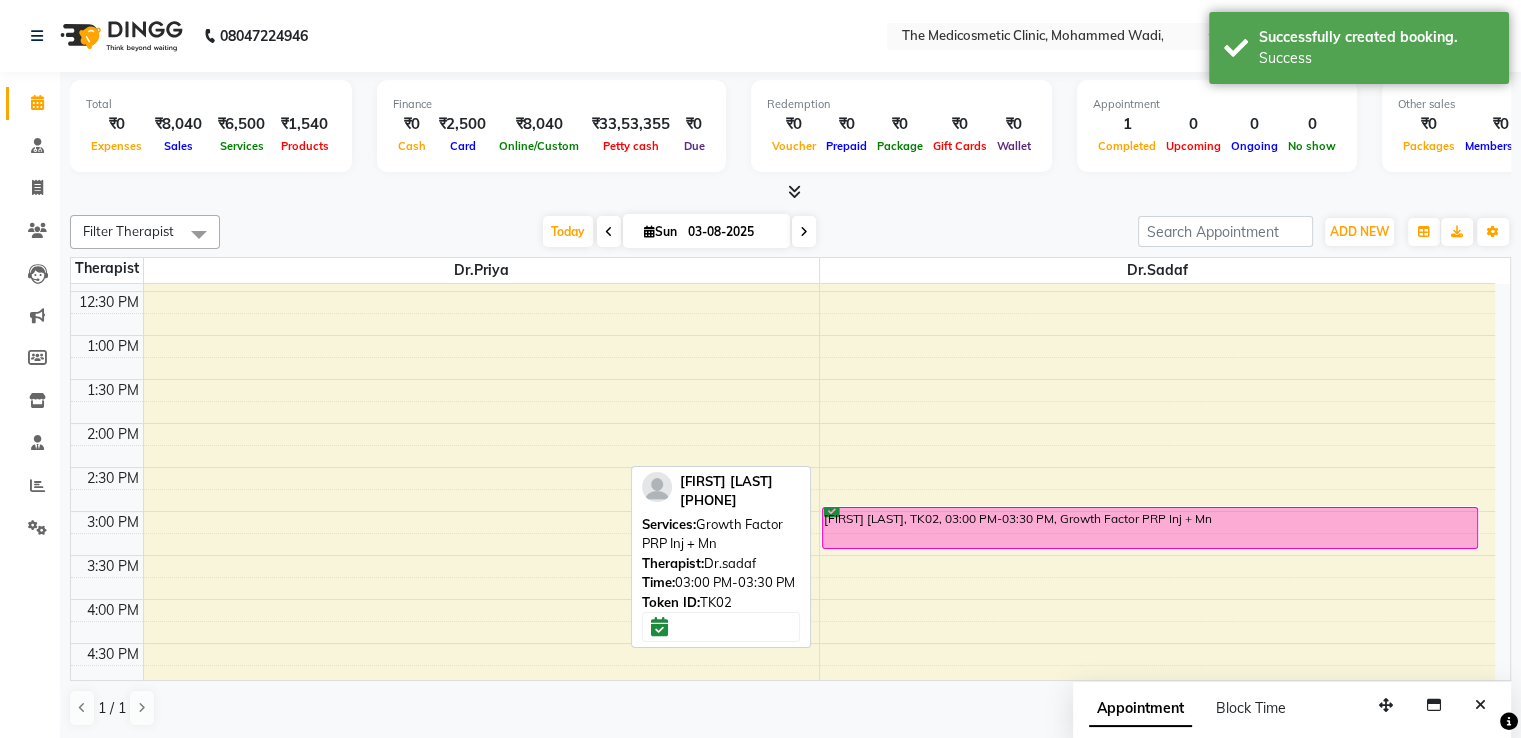 click on "[FIRST] [LAST], TK02, 03:00 PM-03:30 PM, Growth Factor PRP Inj + Mn" at bounding box center (1150, 528) 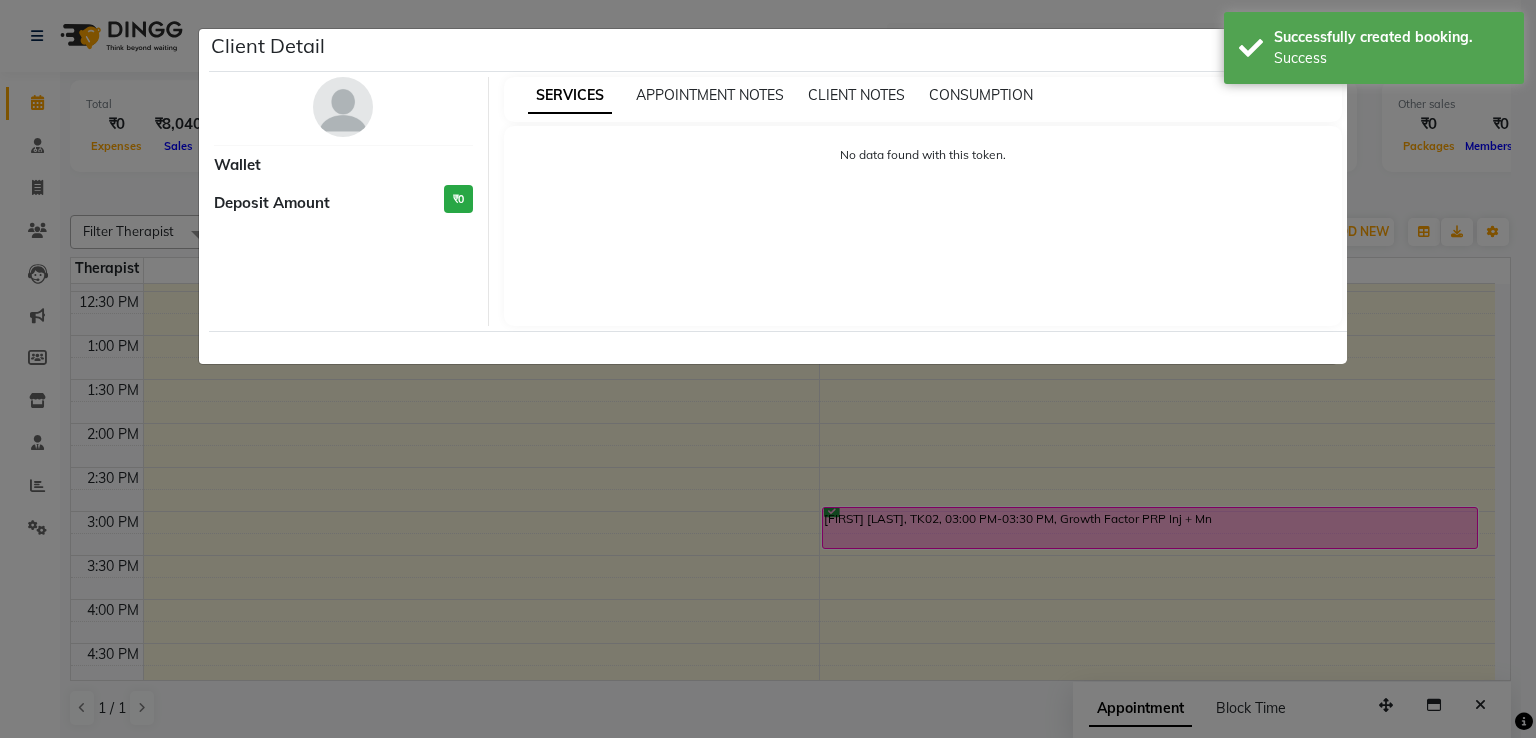 select on "6" 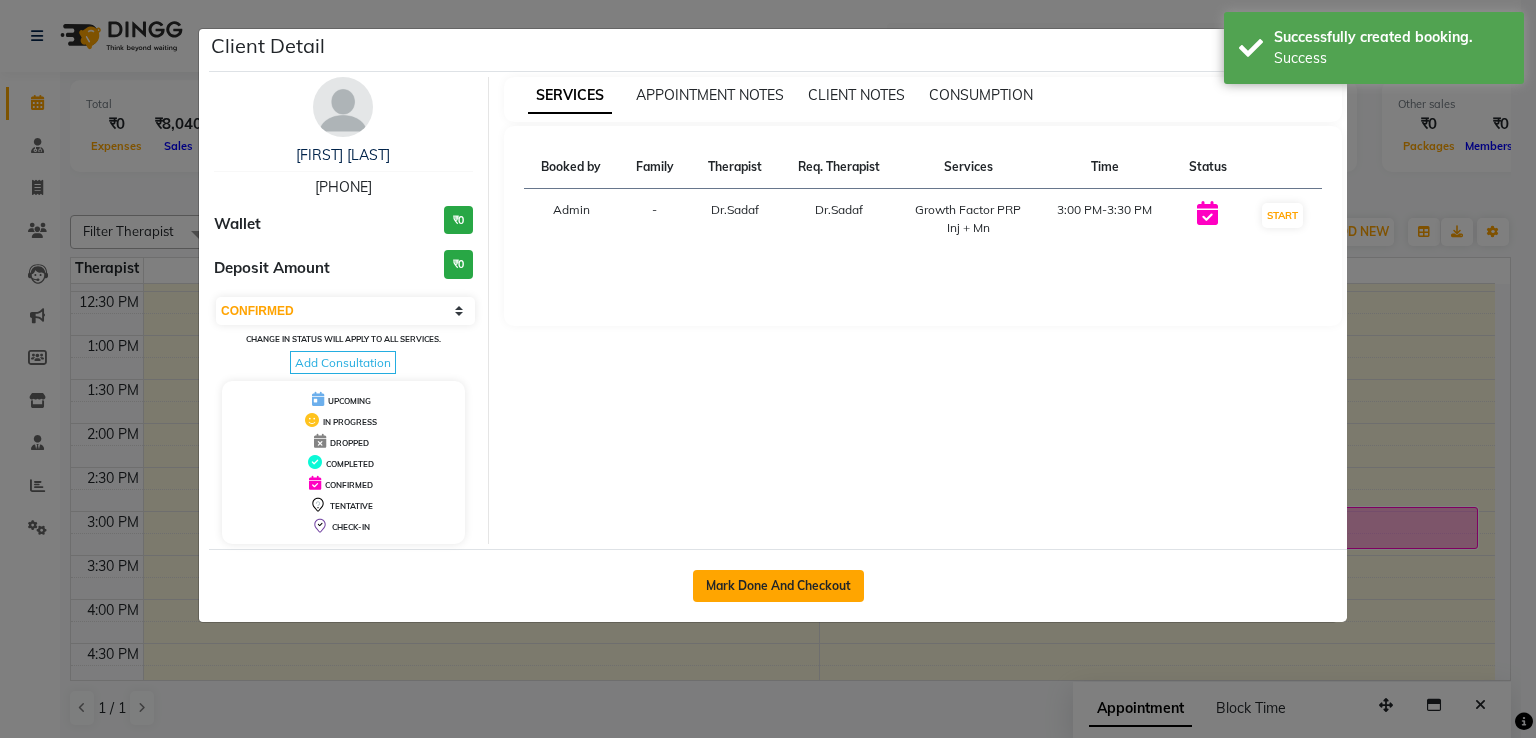 click on "Mark Done And Checkout" 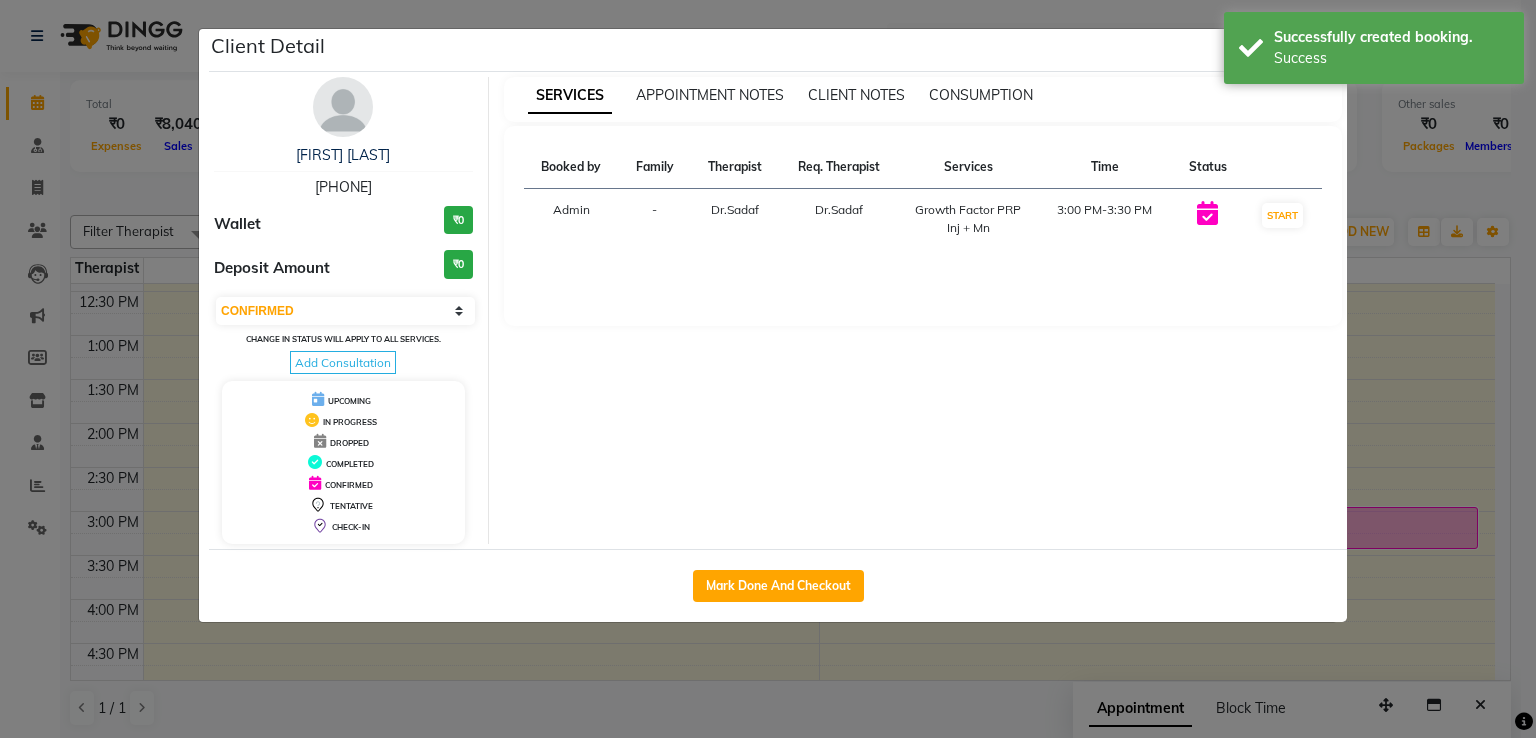 select on "621" 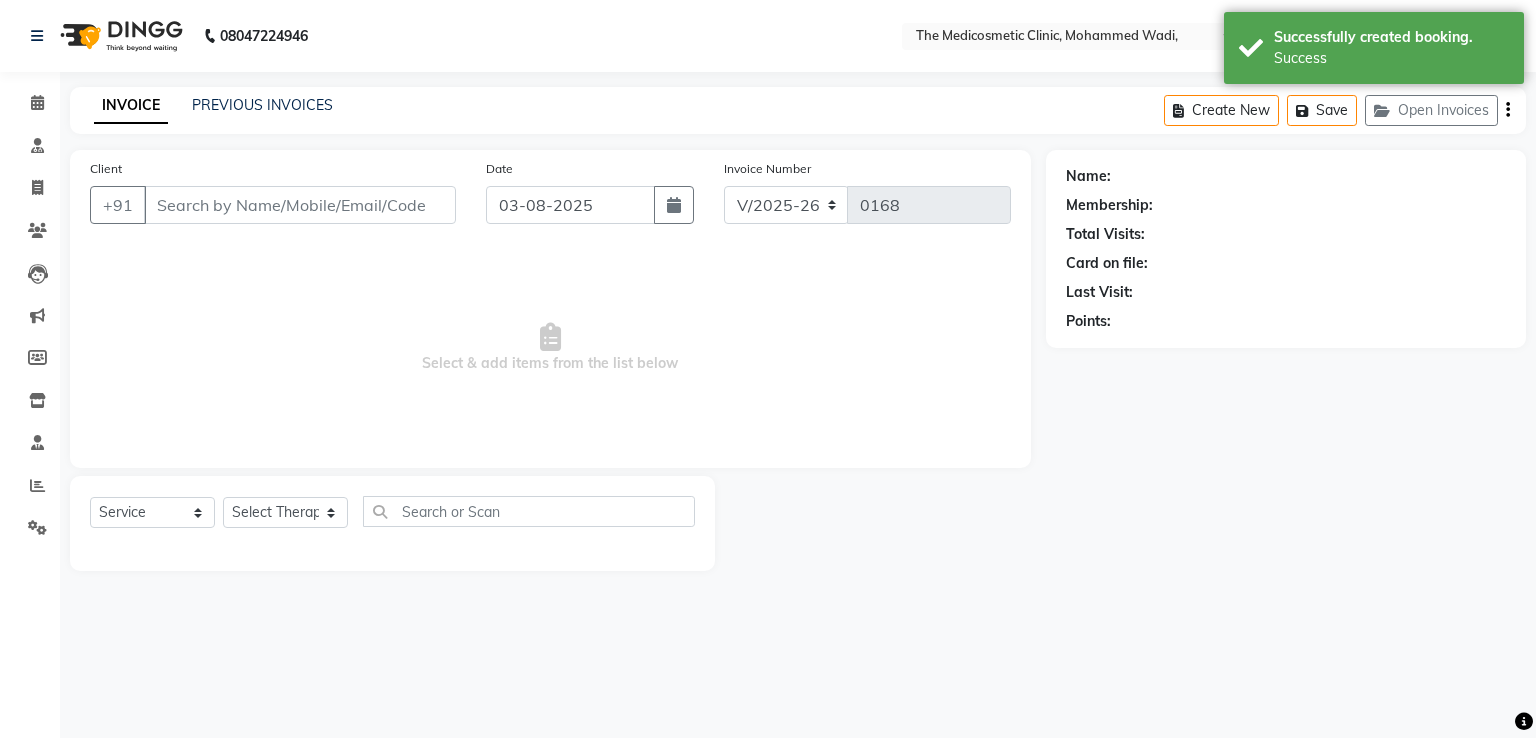 select on "P" 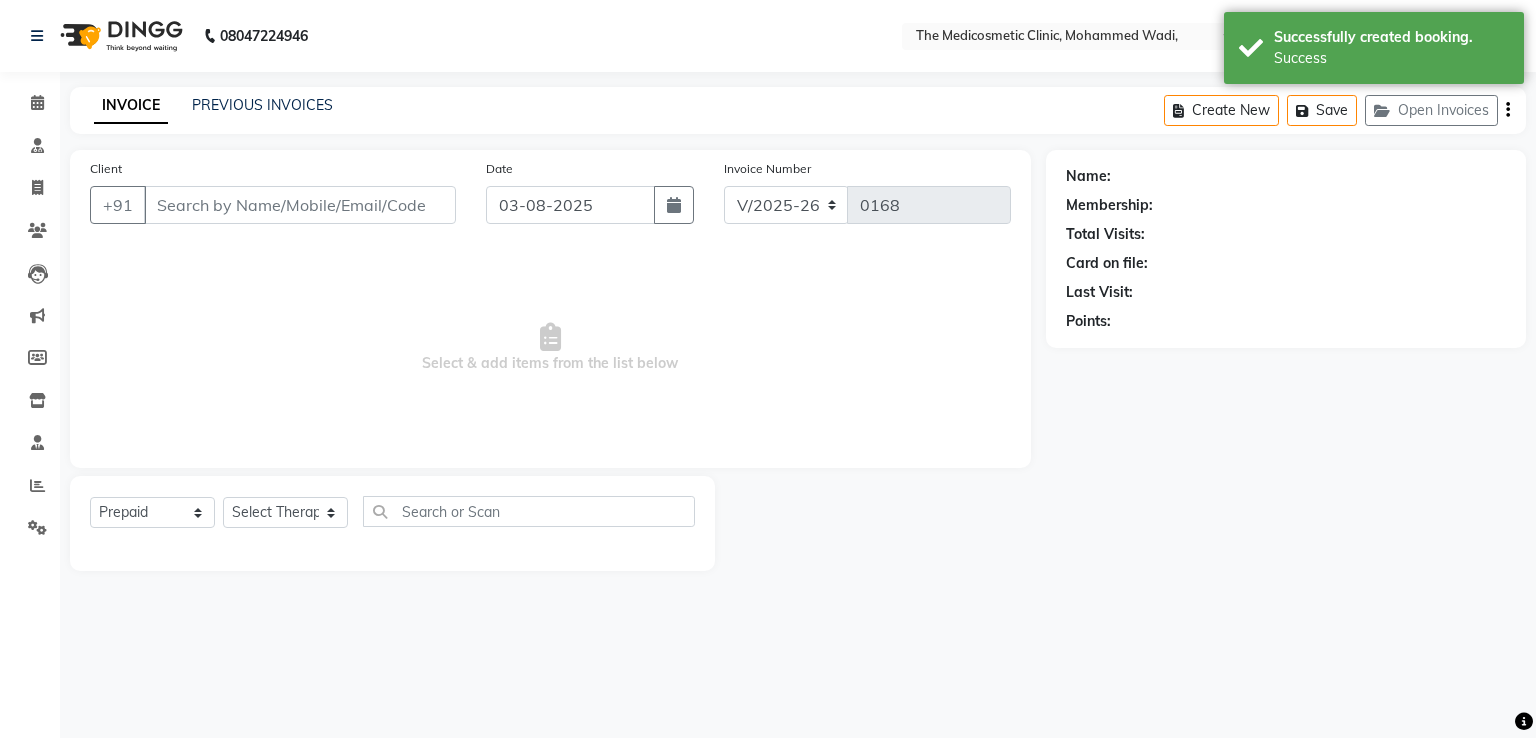 type on "[PHONE]" 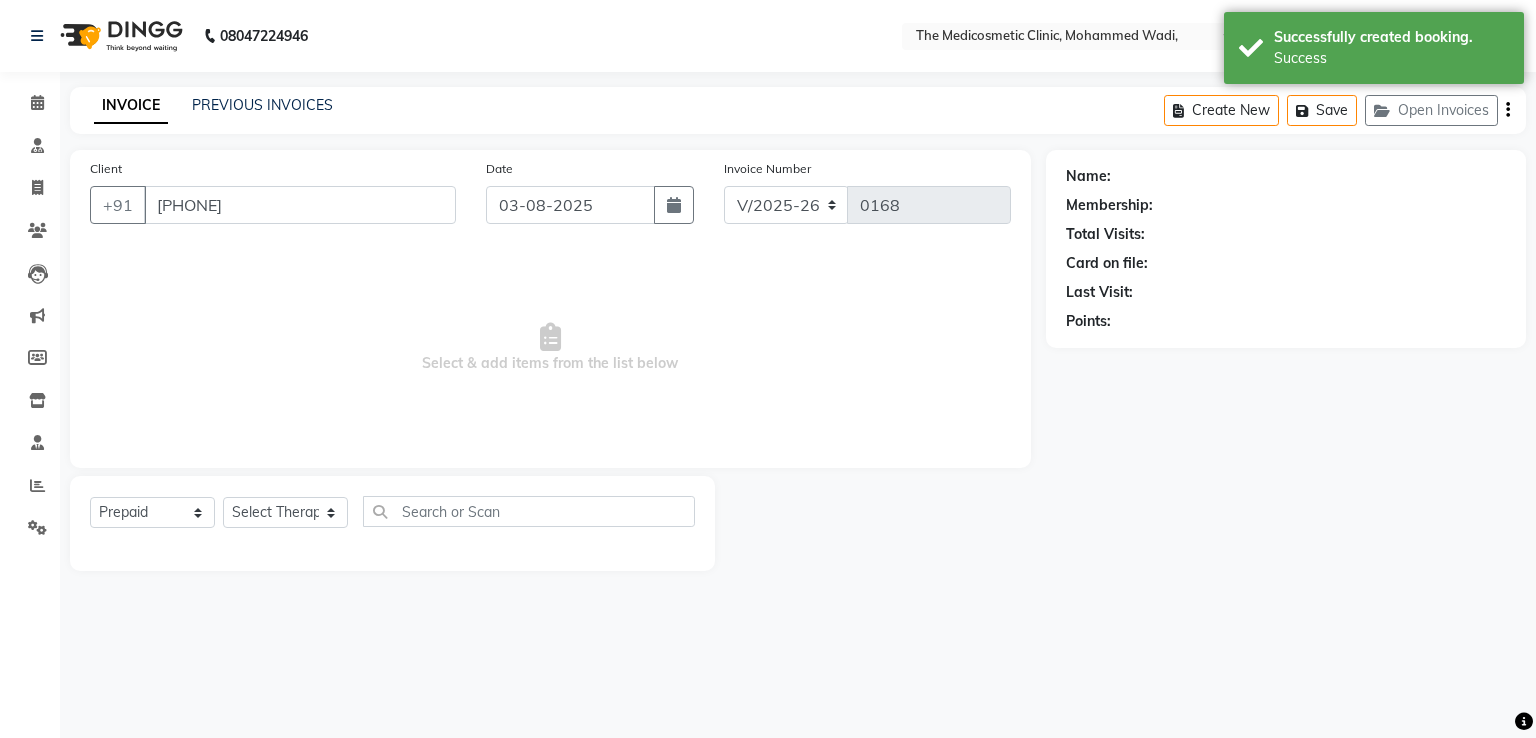 select on "86148" 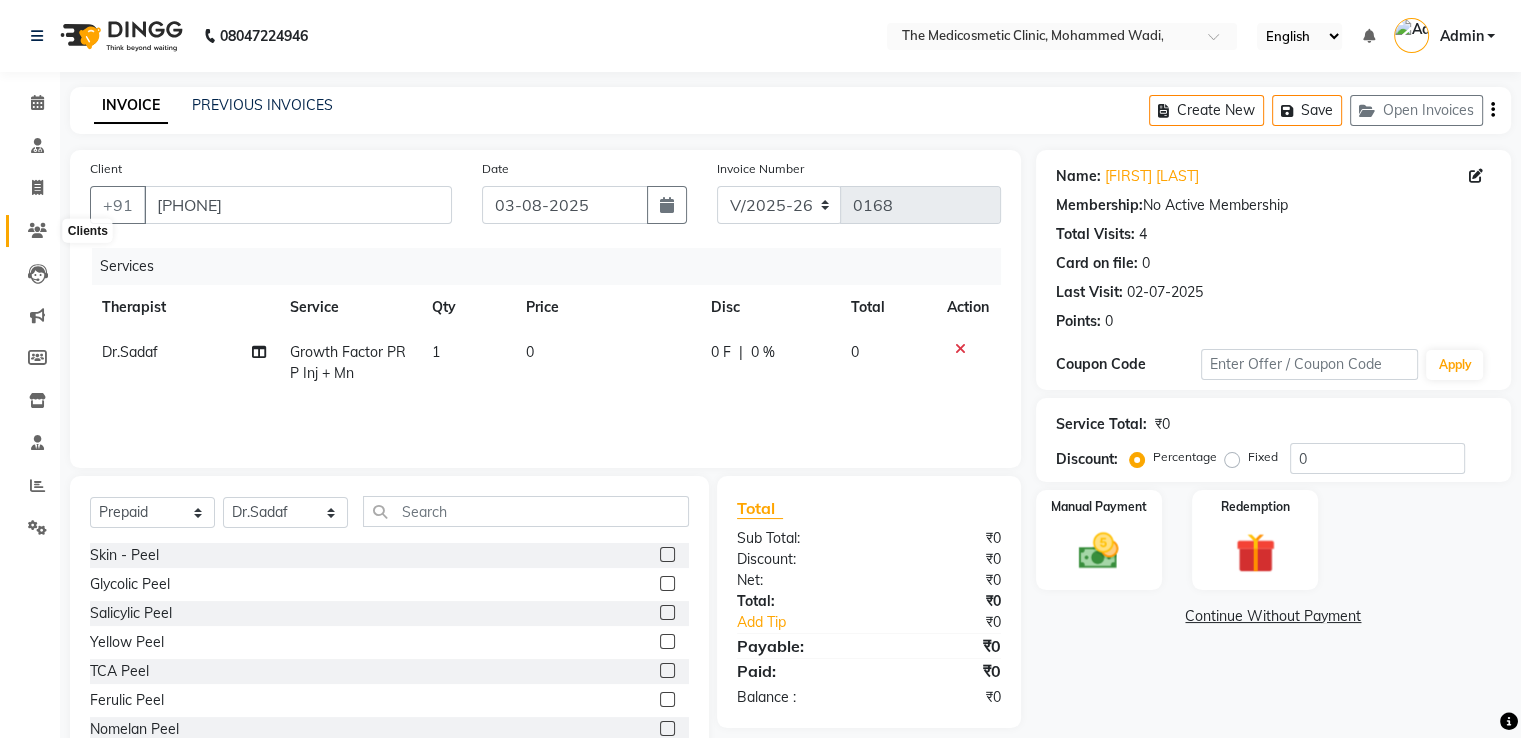 click 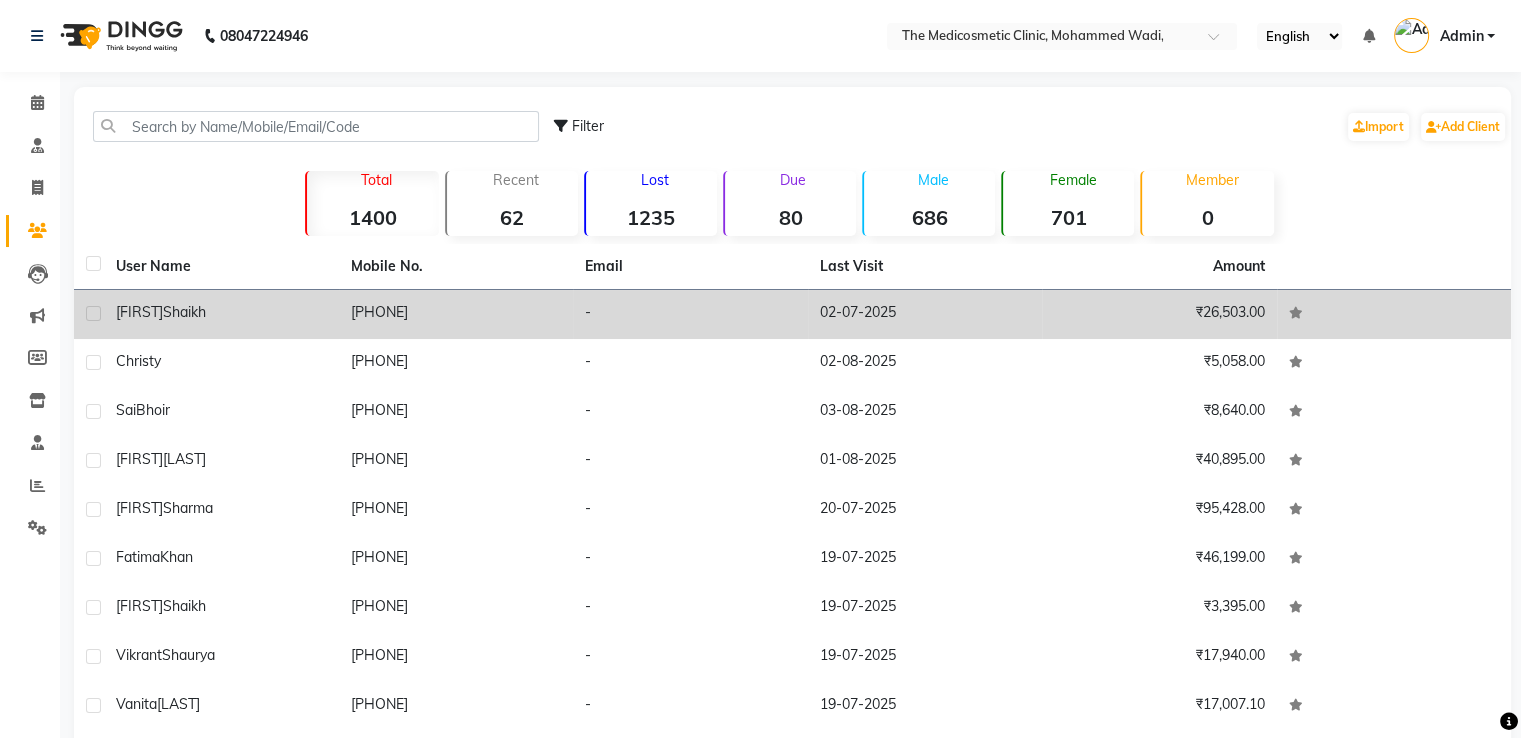click on "[FIRST]  [LAST]" 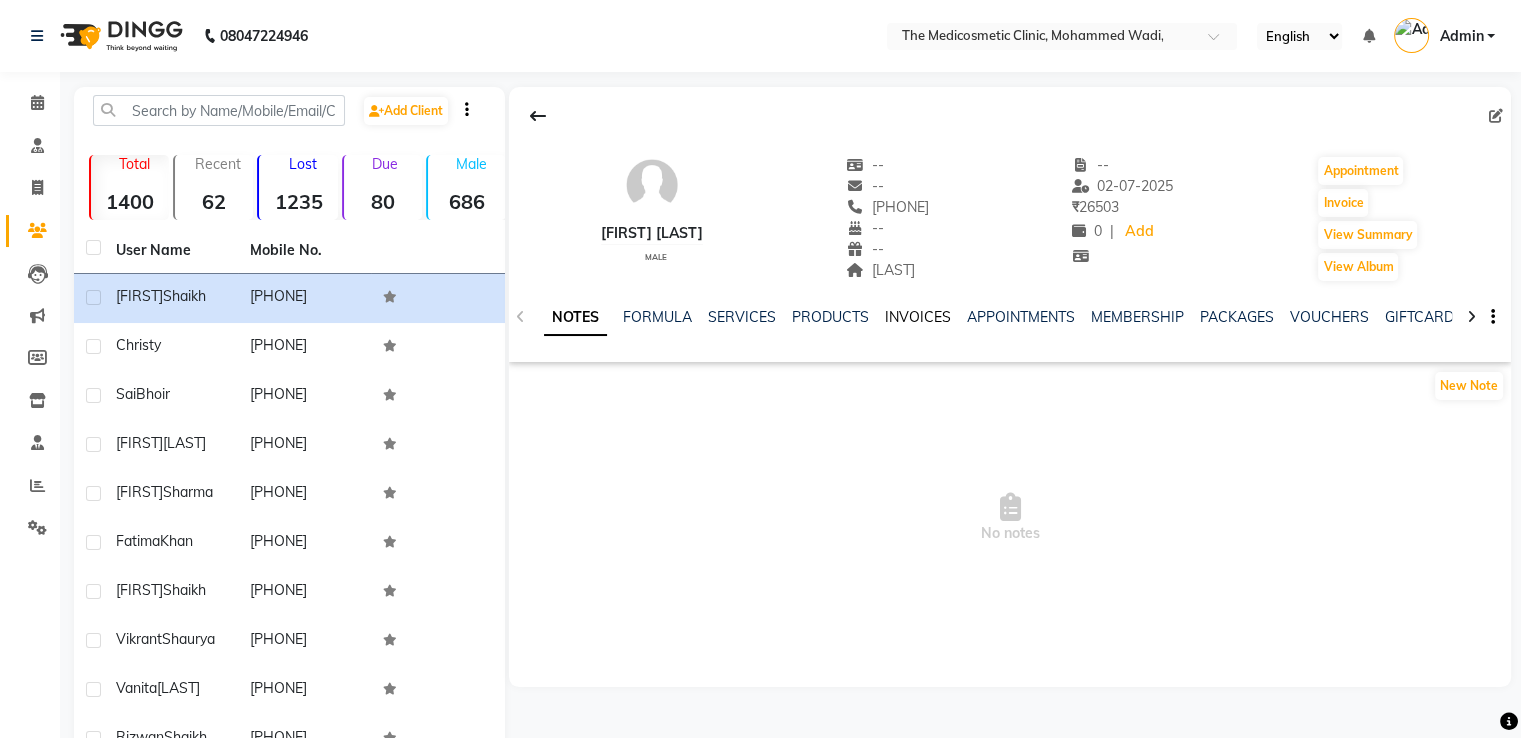click on "INVOICES" 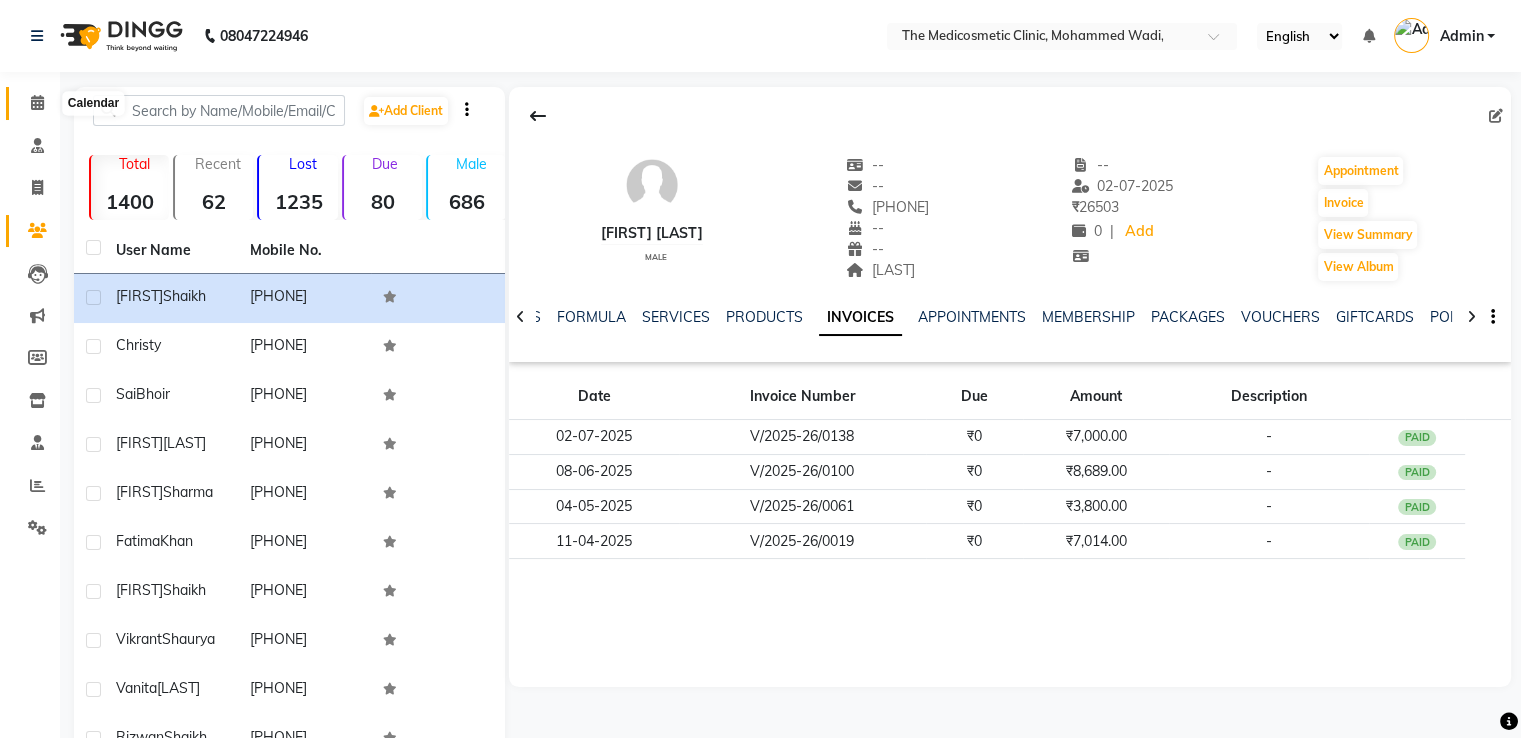click 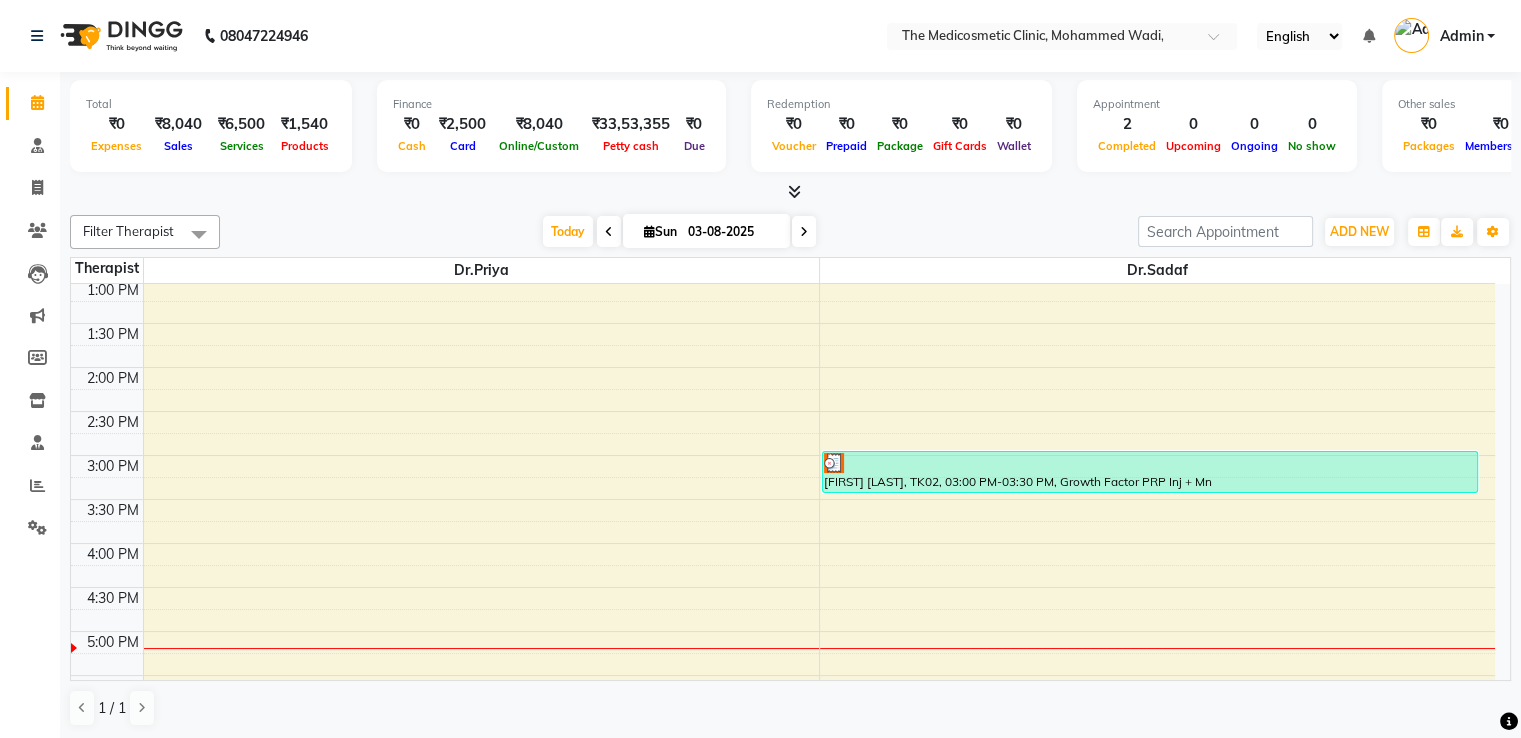 scroll, scrollTop: 400, scrollLeft: 0, axis: vertical 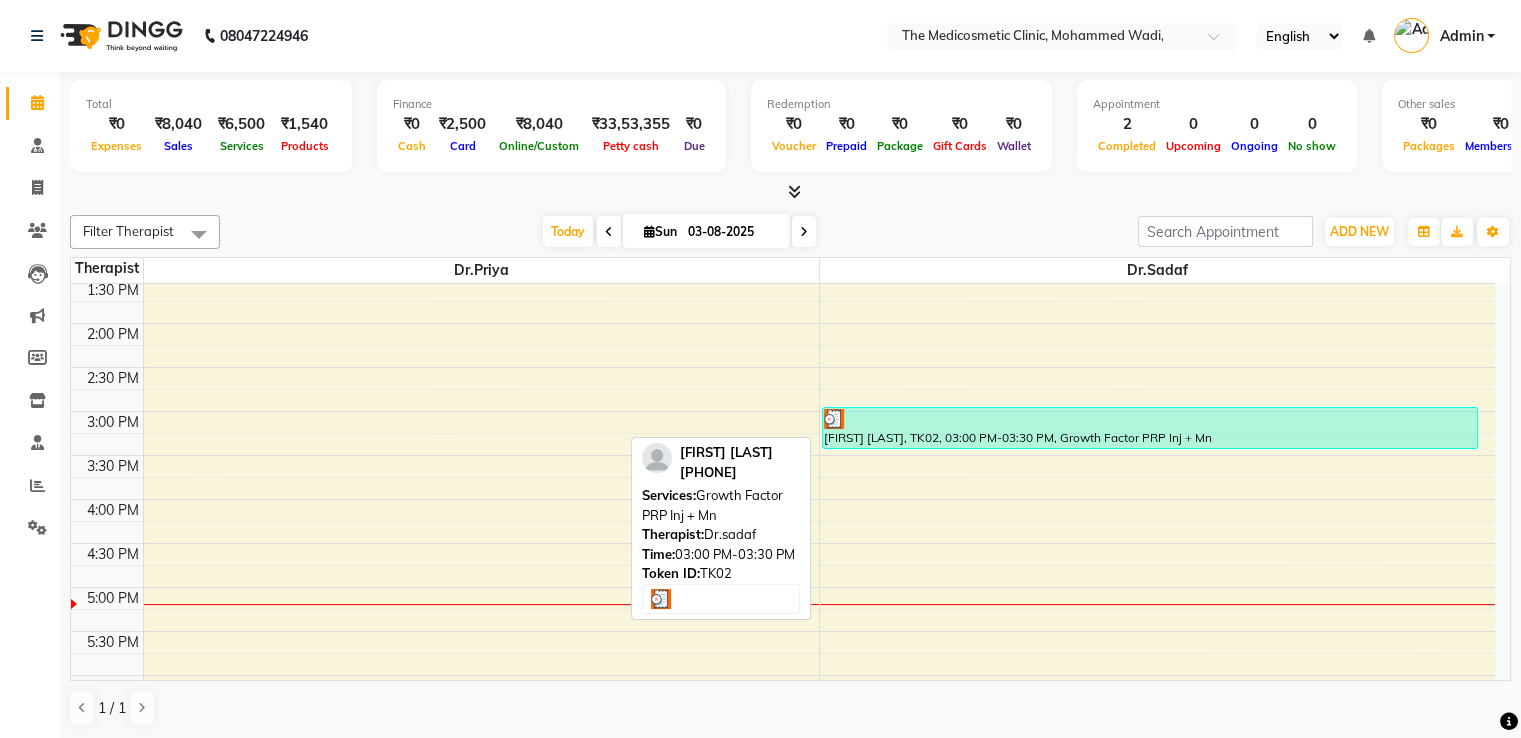 click on "[FIRST] [LAST], TK02, 03:00 PM-03:30 PM, Growth Factor PRP Inj + Mn" at bounding box center [1150, 428] 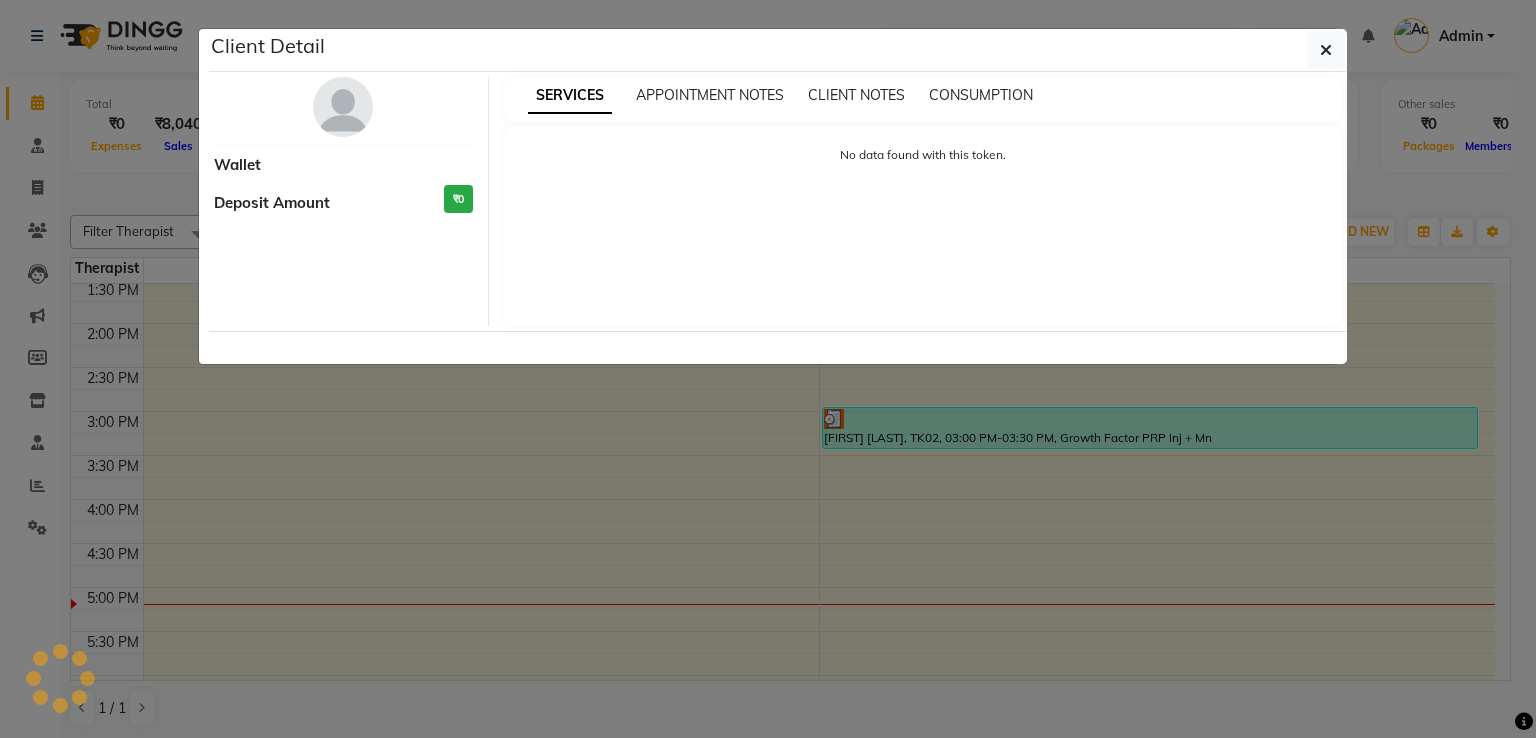 select on "3" 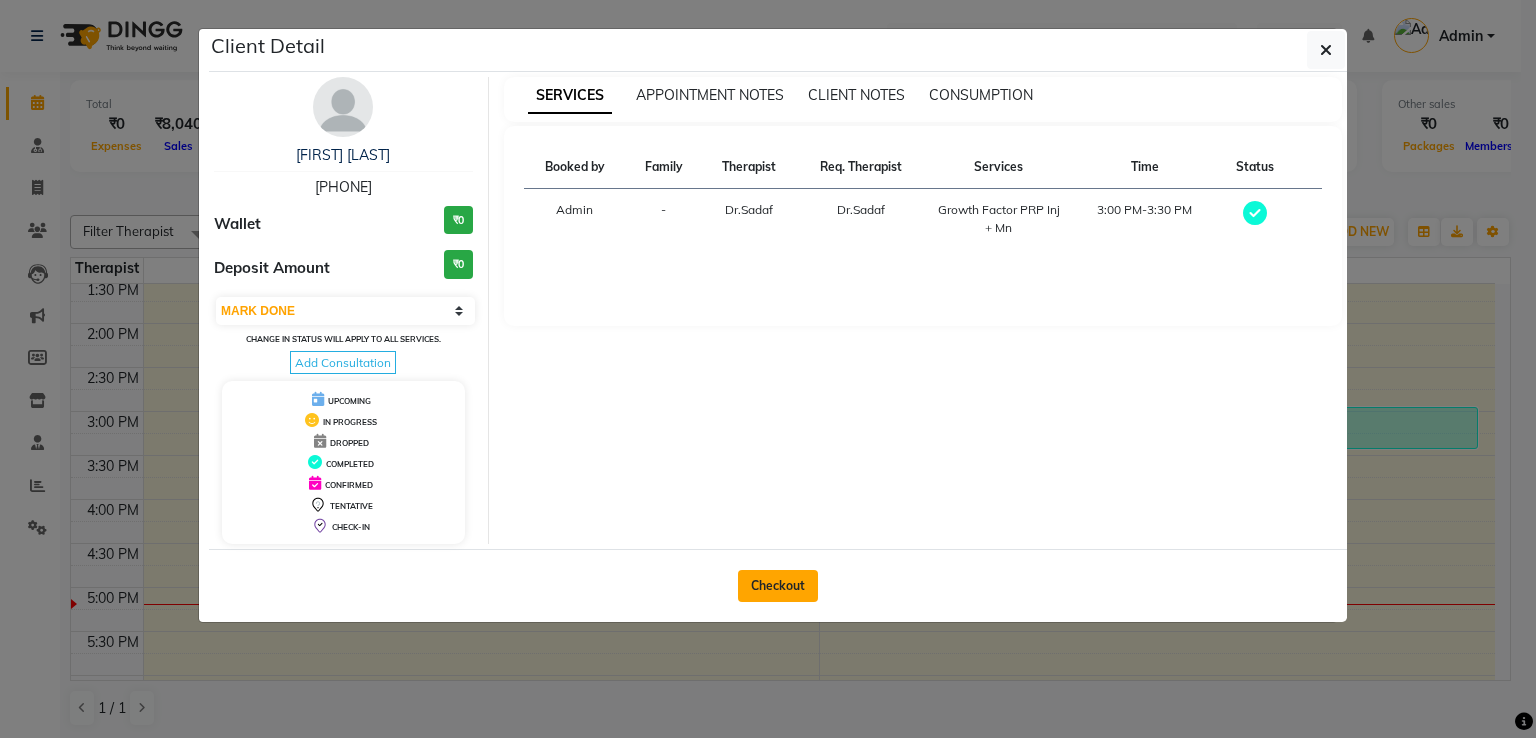 click on "Checkout" 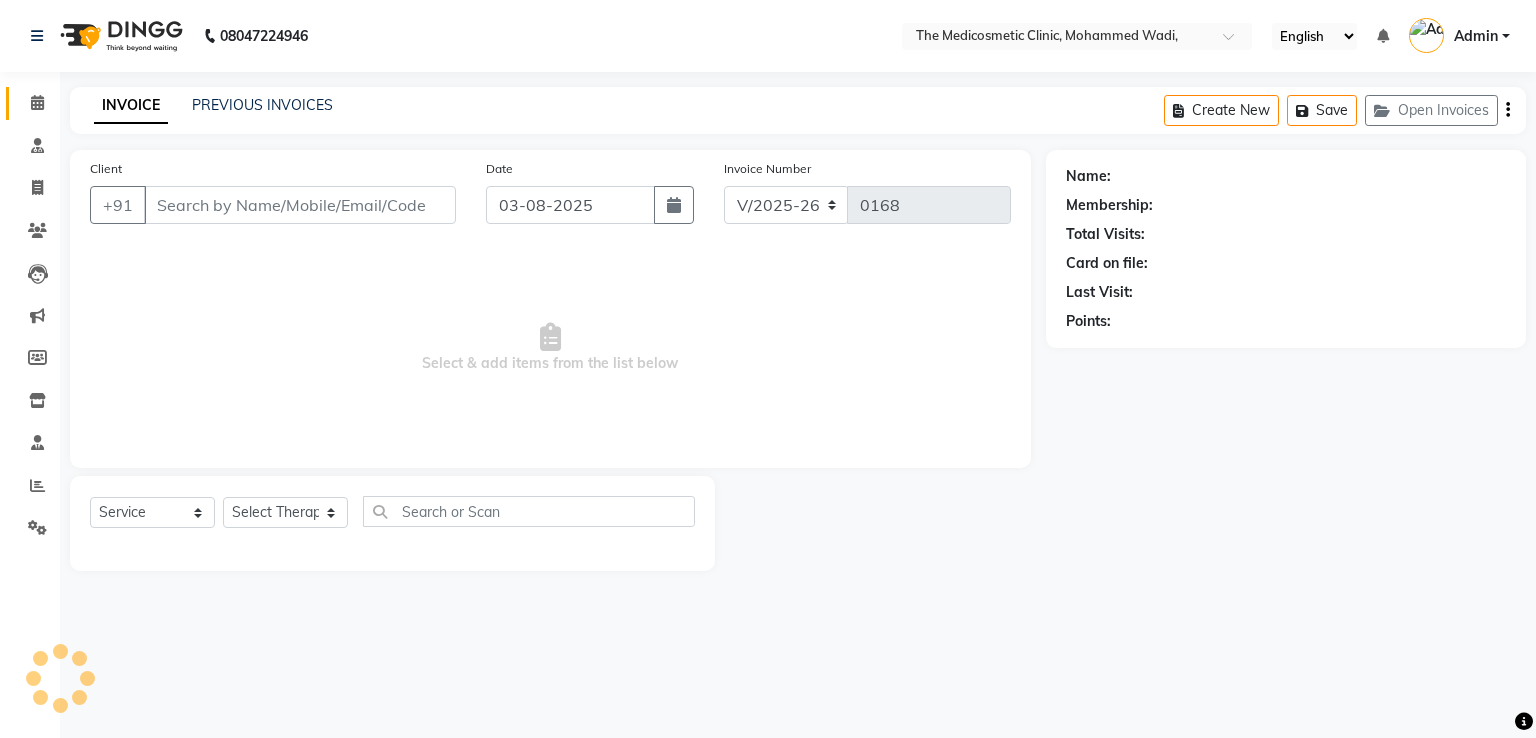 select on "P" 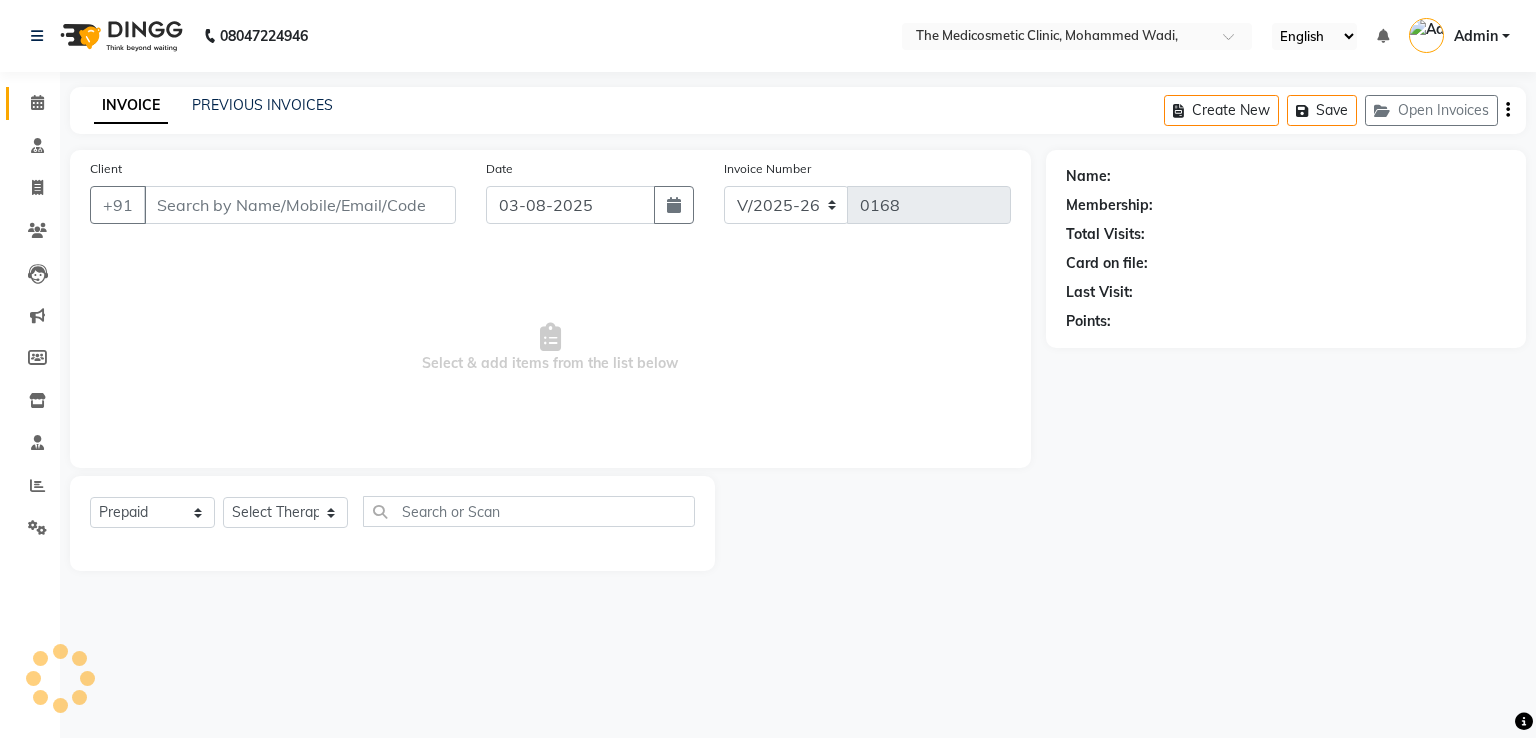 type on "[PHONE]" 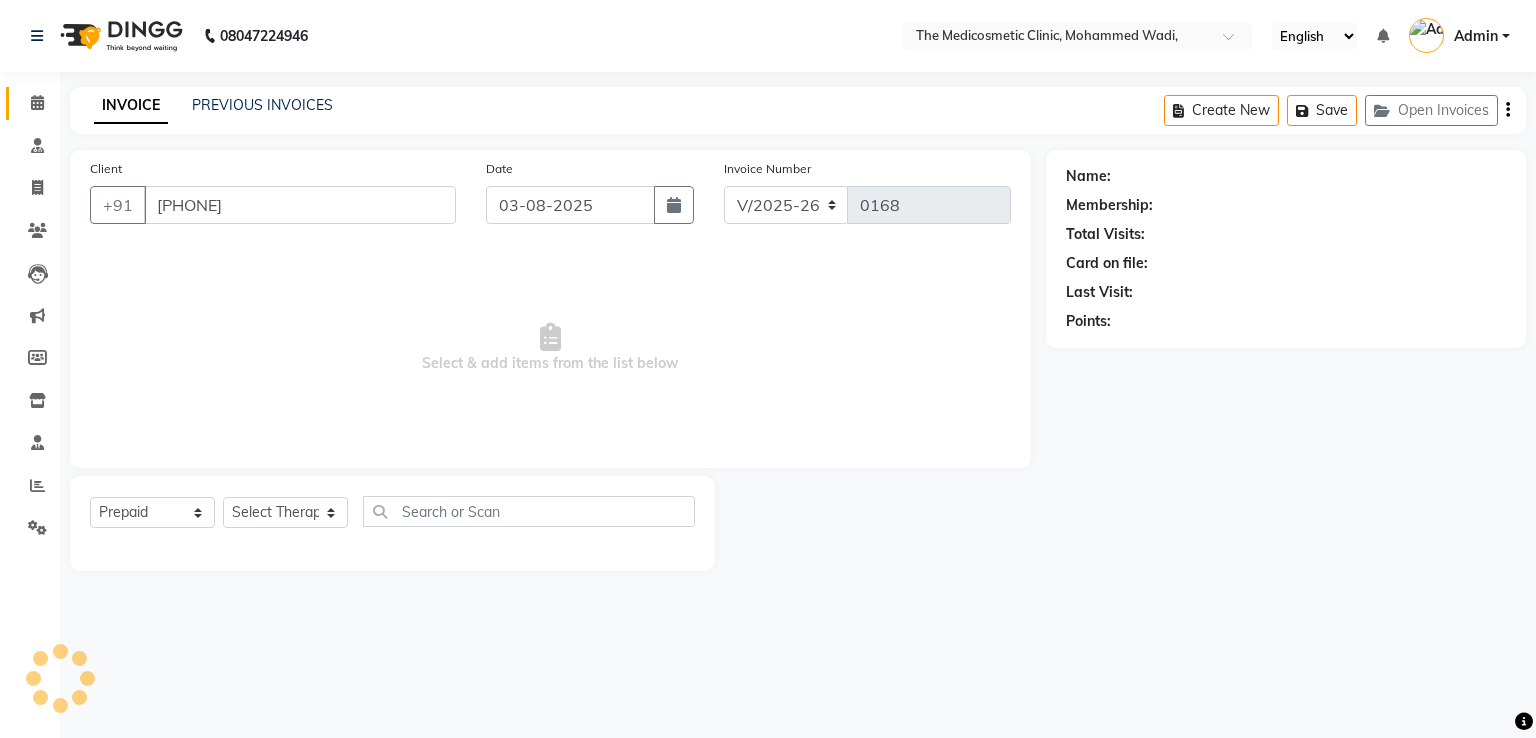 select on "86148" 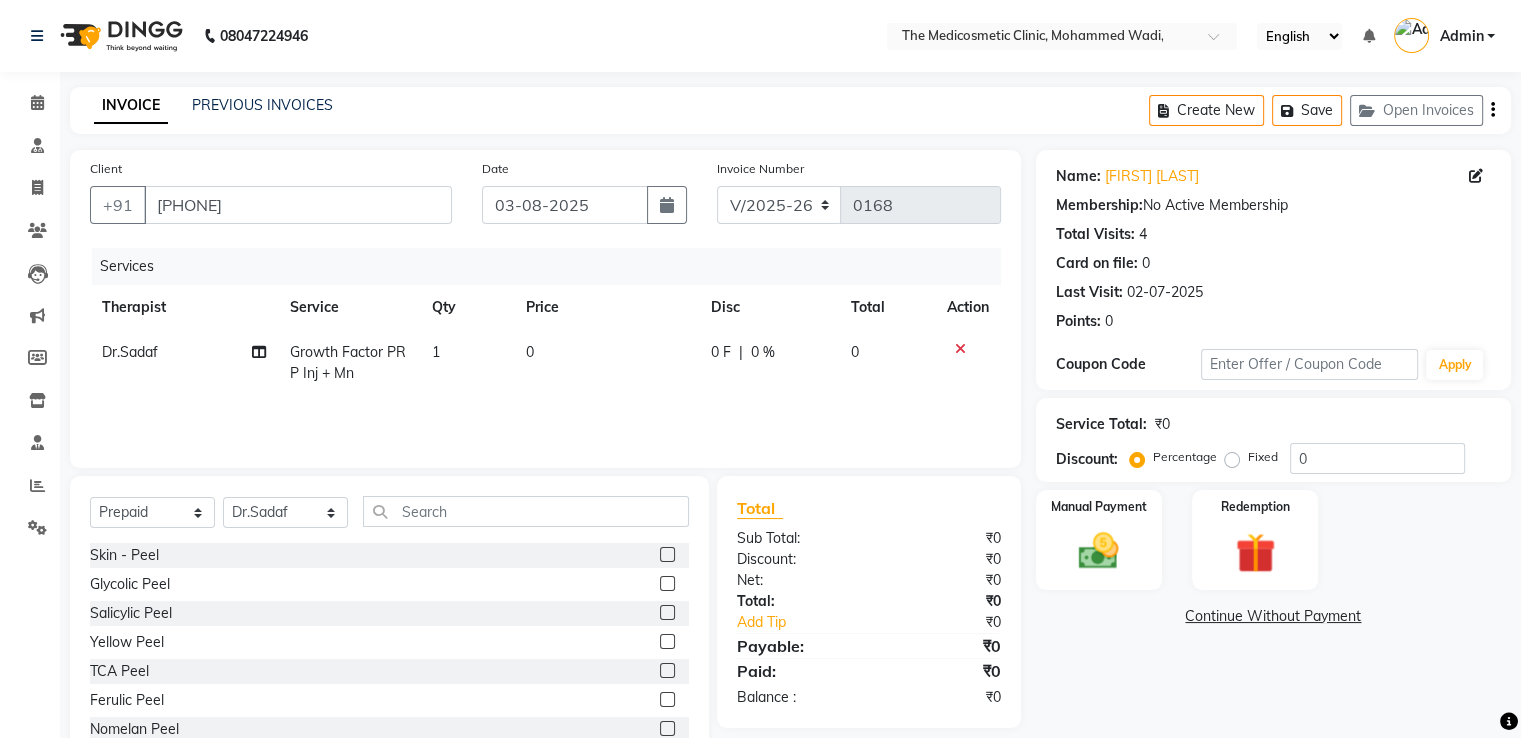 click on "0" 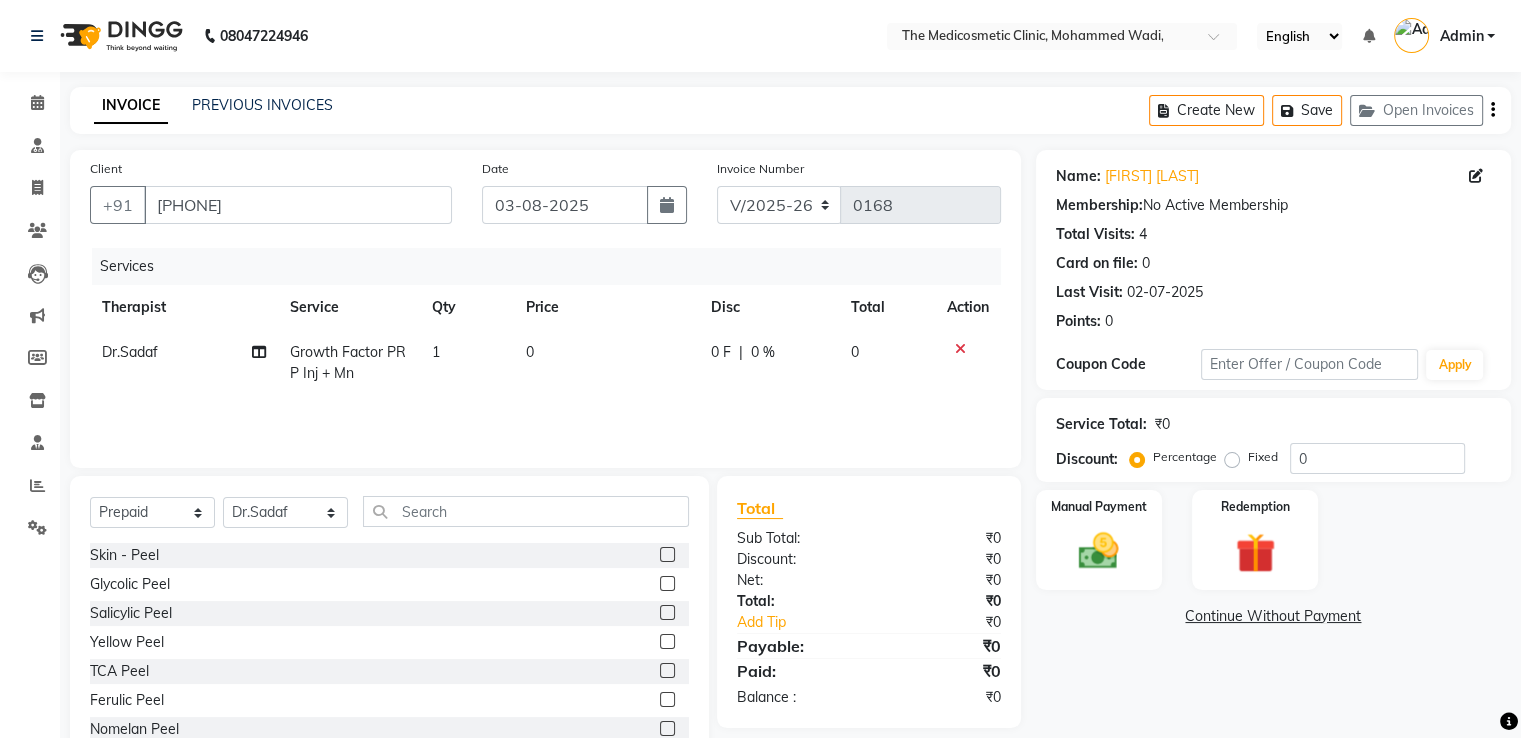 select on "86148" 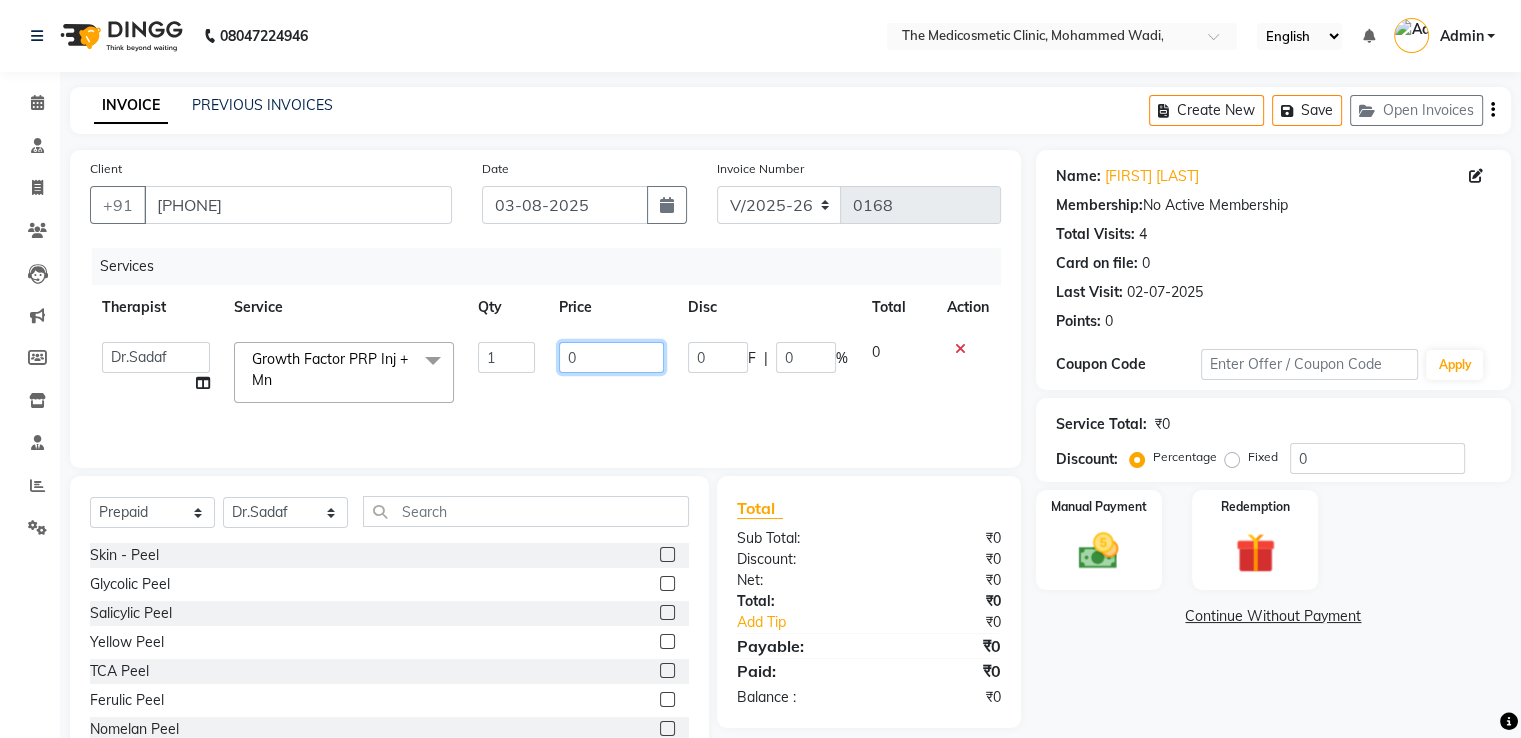 drag, startPoint x: 582, startPoint y: 355, endPoint x: 520, endPoint y: 357, distance: 62.03225 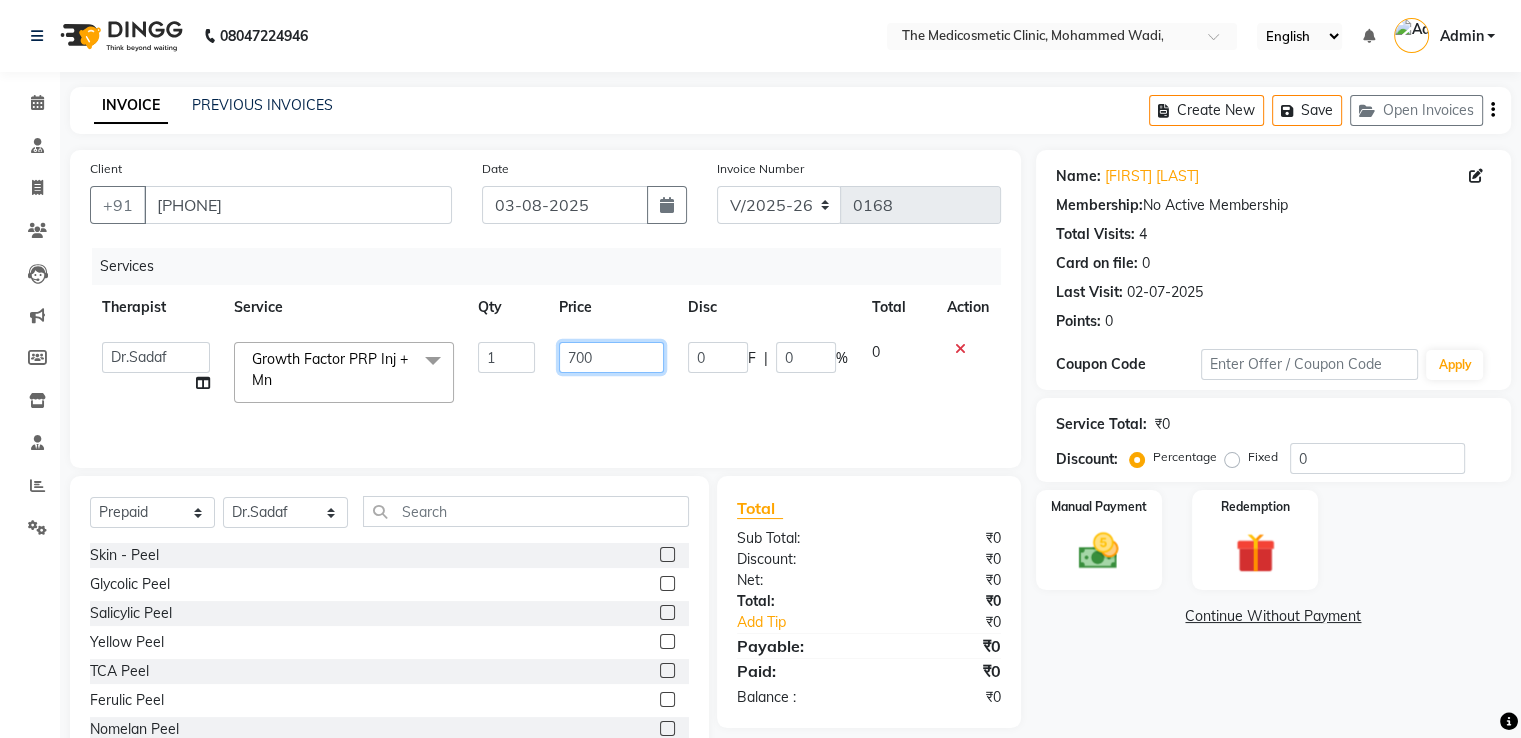 type on "7000" 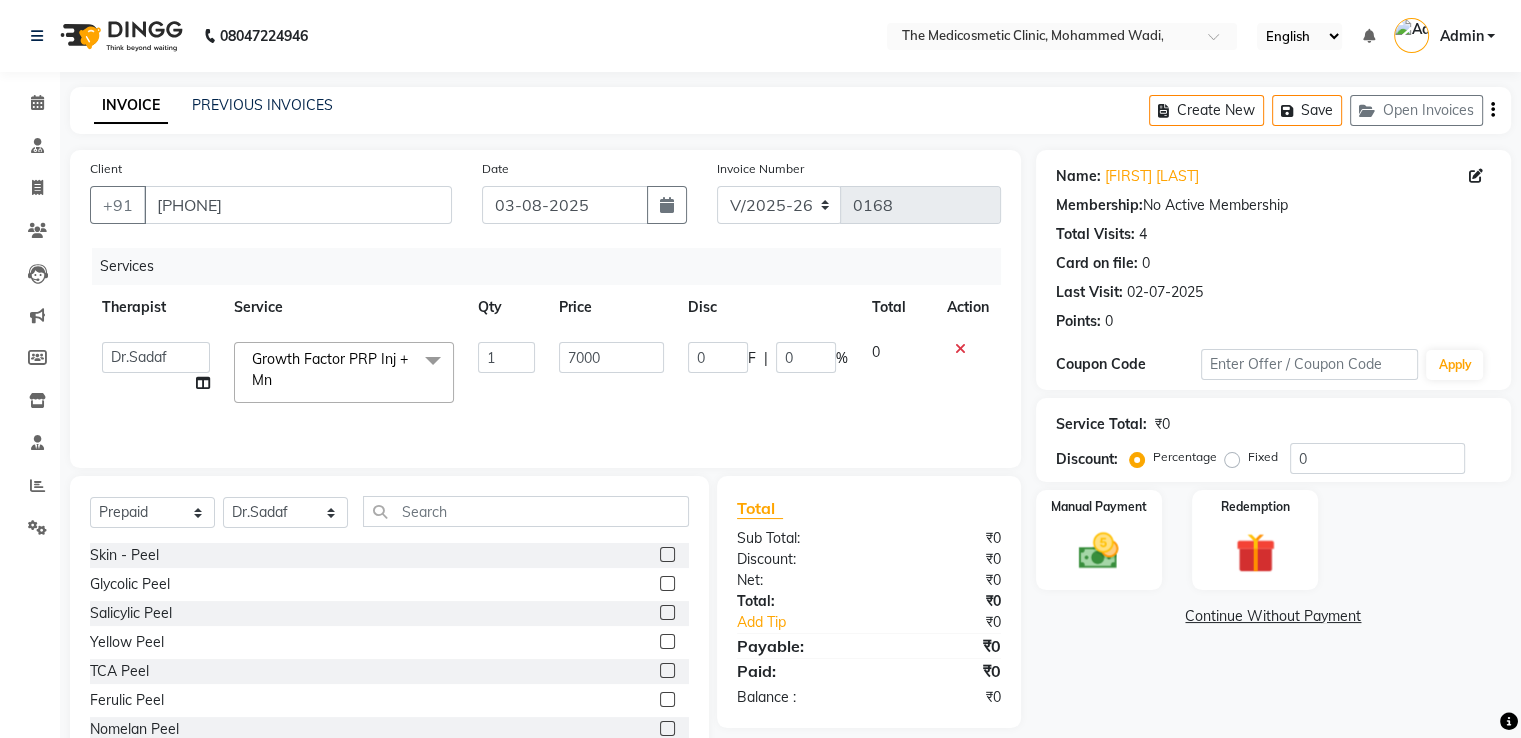 click on "Services Therapist Service Qty Price Disc Total Action  [FIRST] [LAST]   Dr.Priya   Dr.Sadaf    Reception  Growth Factor PRP Inj + Mn  x Skin - Peel Glycolic Peel Salicylic Peel Yellow Peel TCA Peel Ferulic Peel Nomelan Peel Arginine Peel Lactic Peel Mandalic Peel Skin Consultation Skin Followup Hair Consultation Hair followup Hair transplant followup Microblading Clot removal Pending amount Cautery for mole removal Skin & Hair Consultation Laser Hair Removal Chest & Stomach whitening mask High Frequency with Anti Dandruff Treatment Vampire facial Next followup Date Kenacort Injection Booking amount Package Closed Medi Facial  Hair PRP with DermaRoller Laser Hair Removal Chin Hair Transplant Consultation CO2 Fraction [ Laser ] Advance amount BB Glow Warts Removal Hair and Skin Followup Microdermabrasion (MDA) Under Arms Peel  Skin Treatment Package IPL Treatment Laser Toning Treatment Hand Peel Foot Peel Face Cleanup Hair PRP + LLLT Double Chin Reduction Lip Peel Eye Peel Hydra Facial Comedone Extraction" 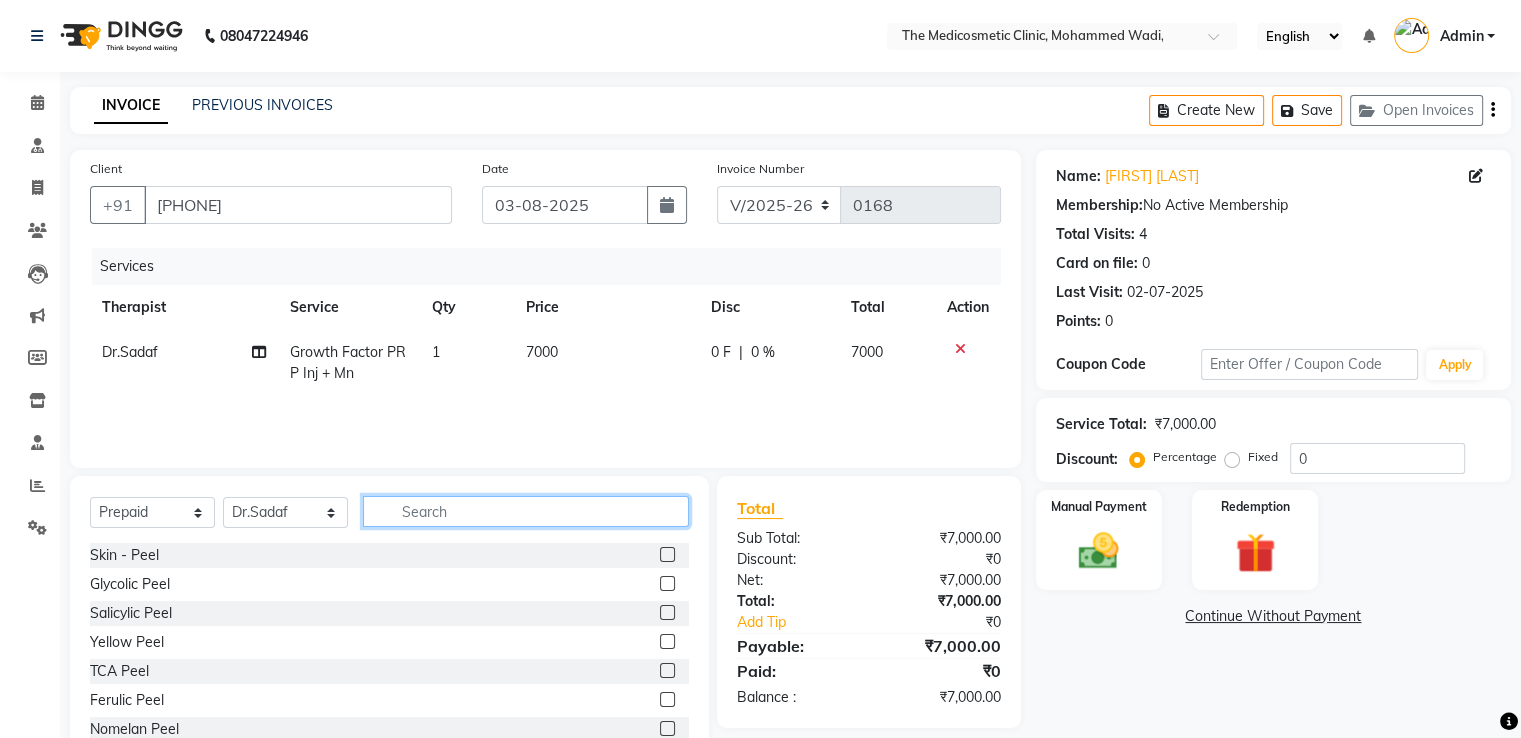 click 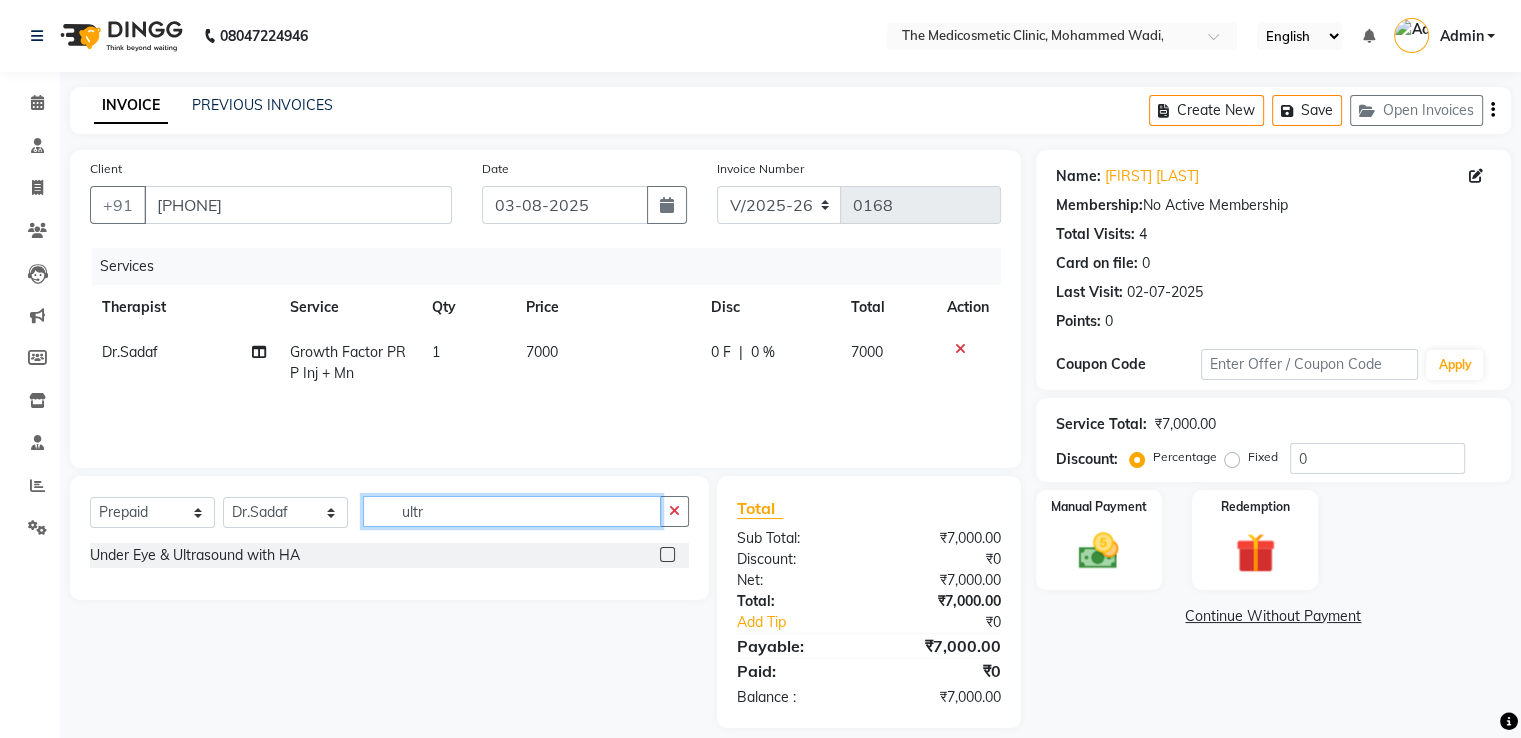 type on "ultr" 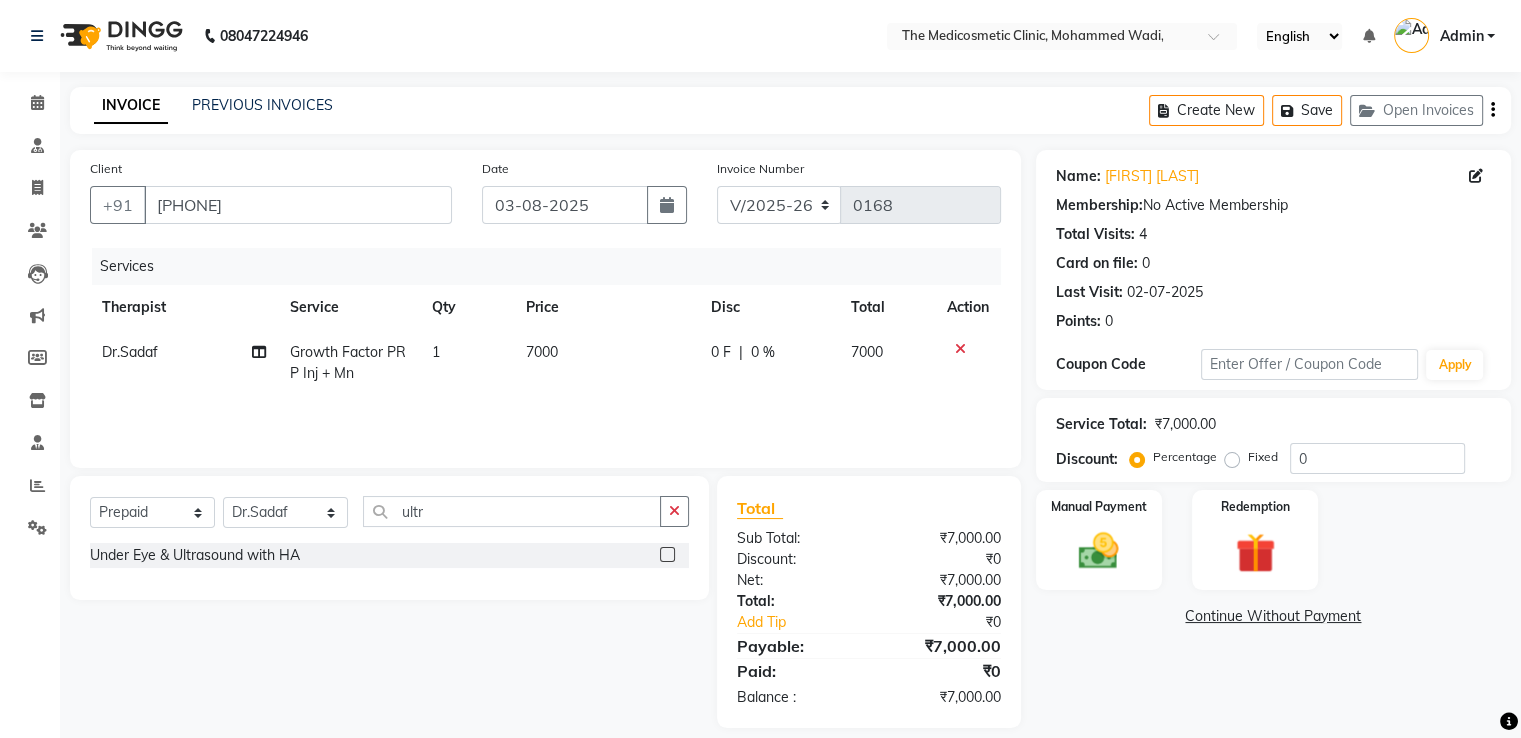 click 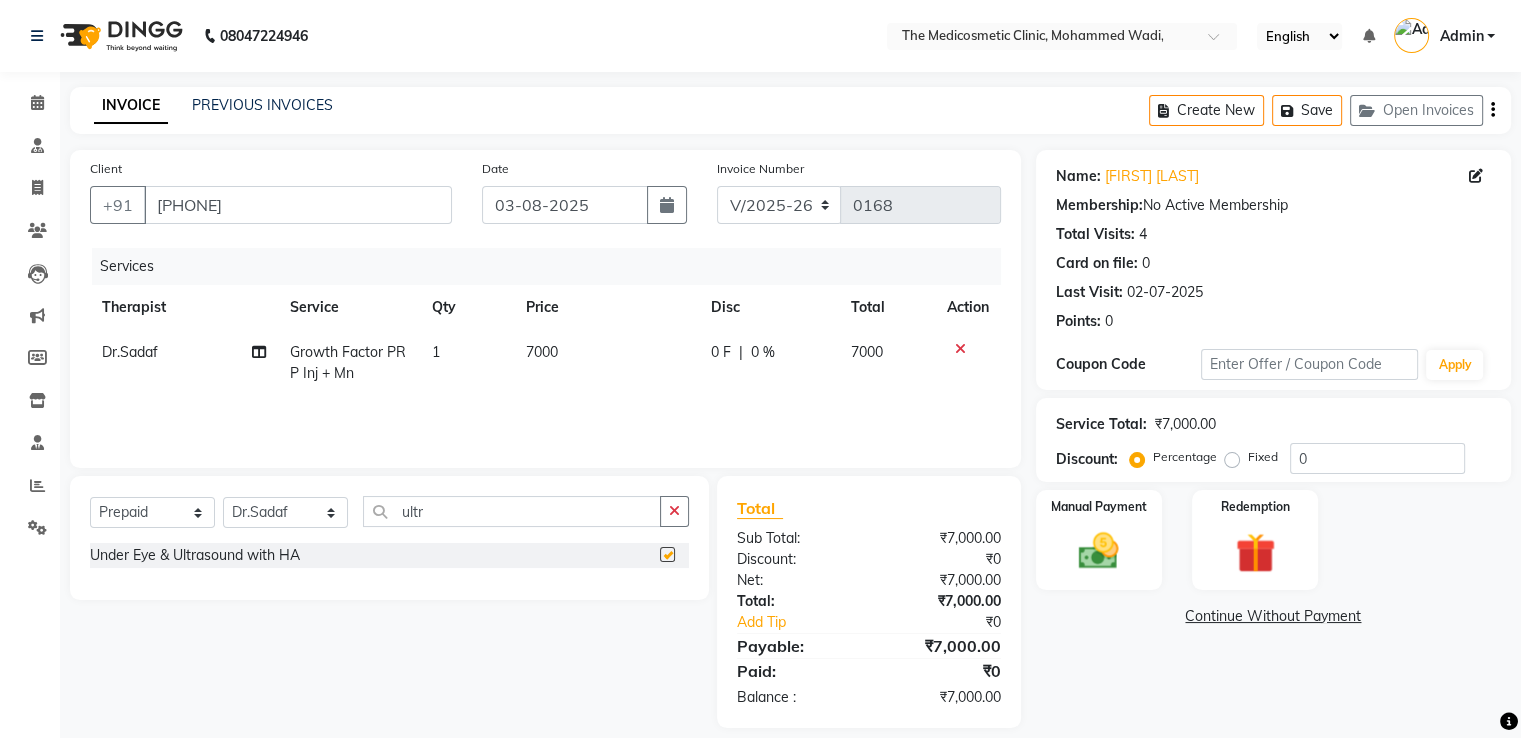 checkbox on "false" 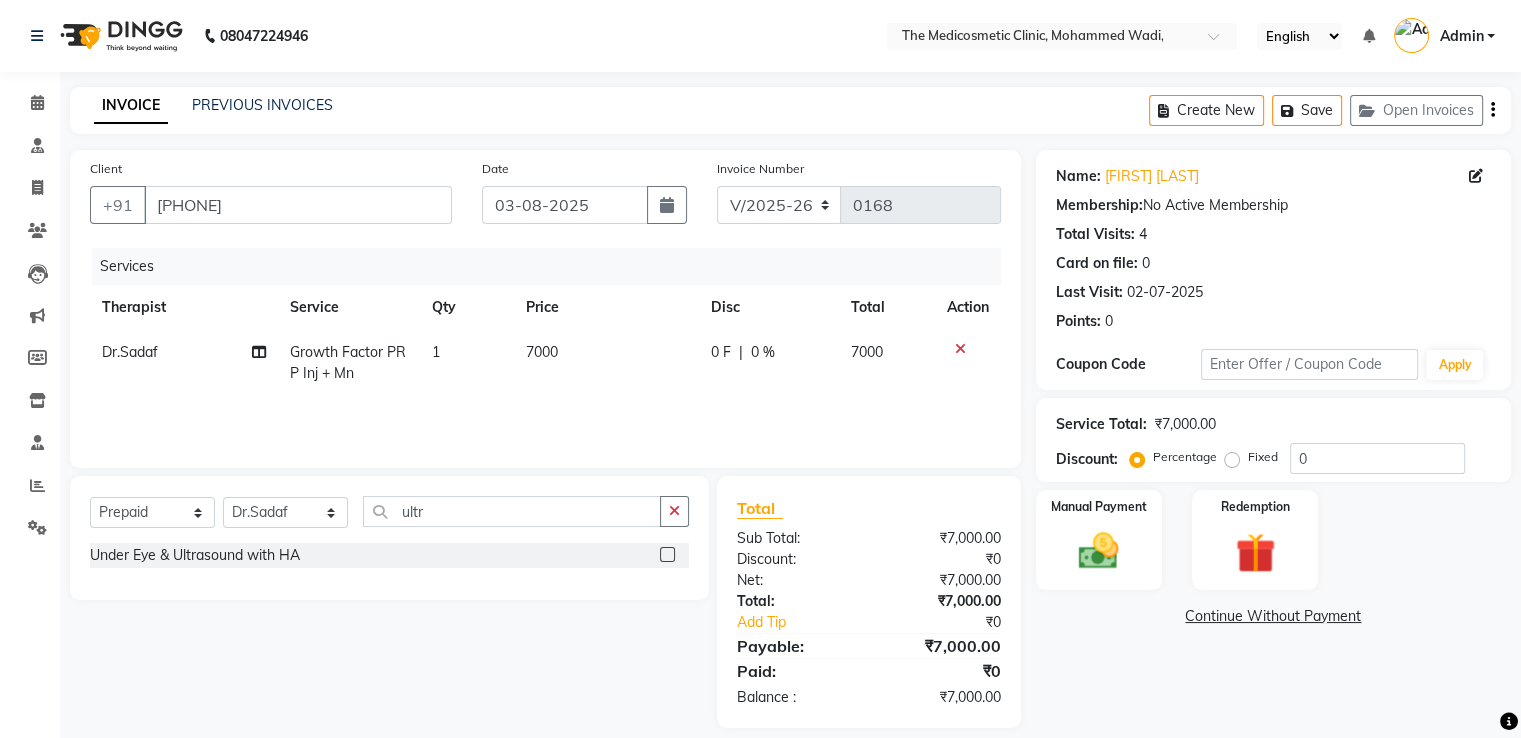 scroll, scrollTop: 20, scrollLeft: 0, axis: vertical 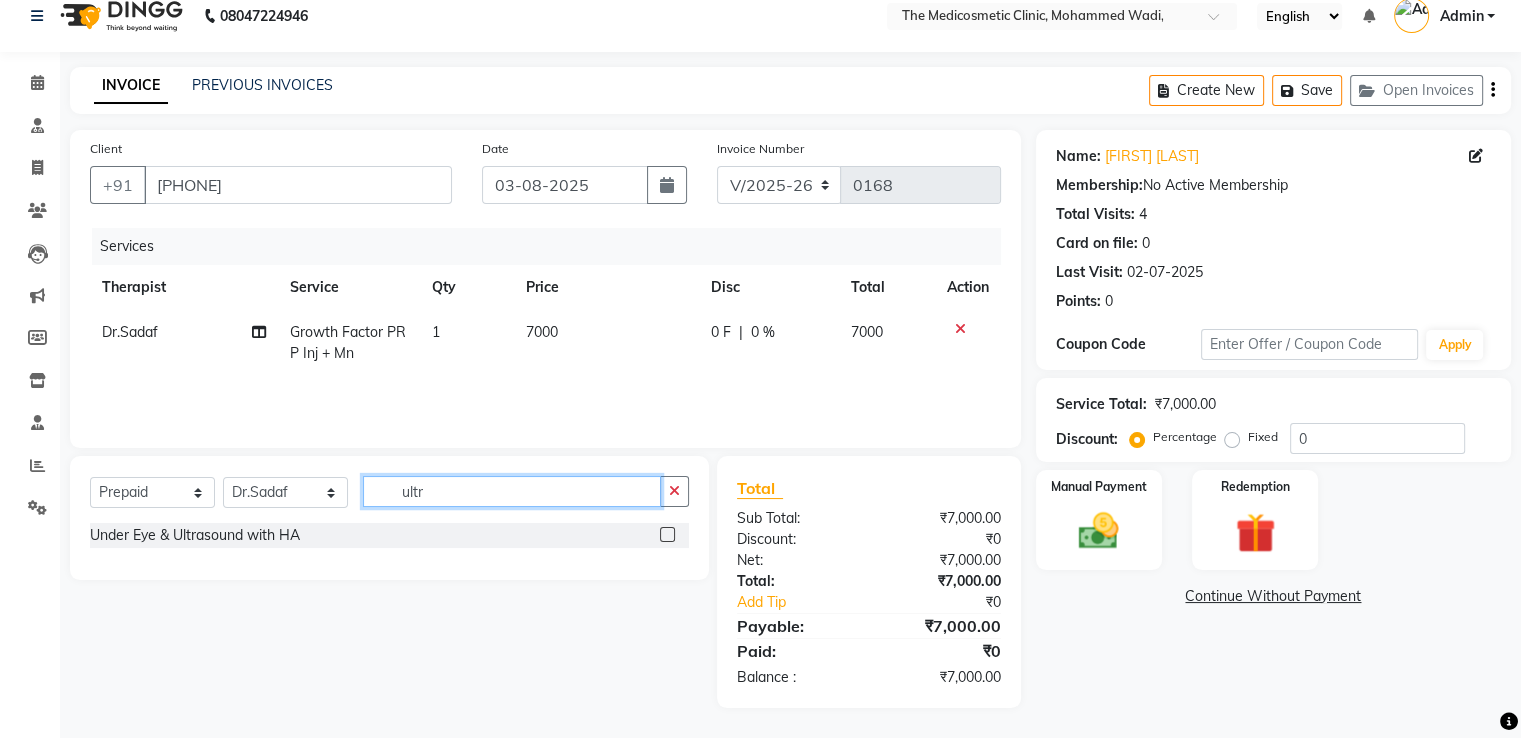 drag, startPoint x: 448, startPoint y: 497, endPoint x: 351, endPoint y: 487, distance: 97.5141 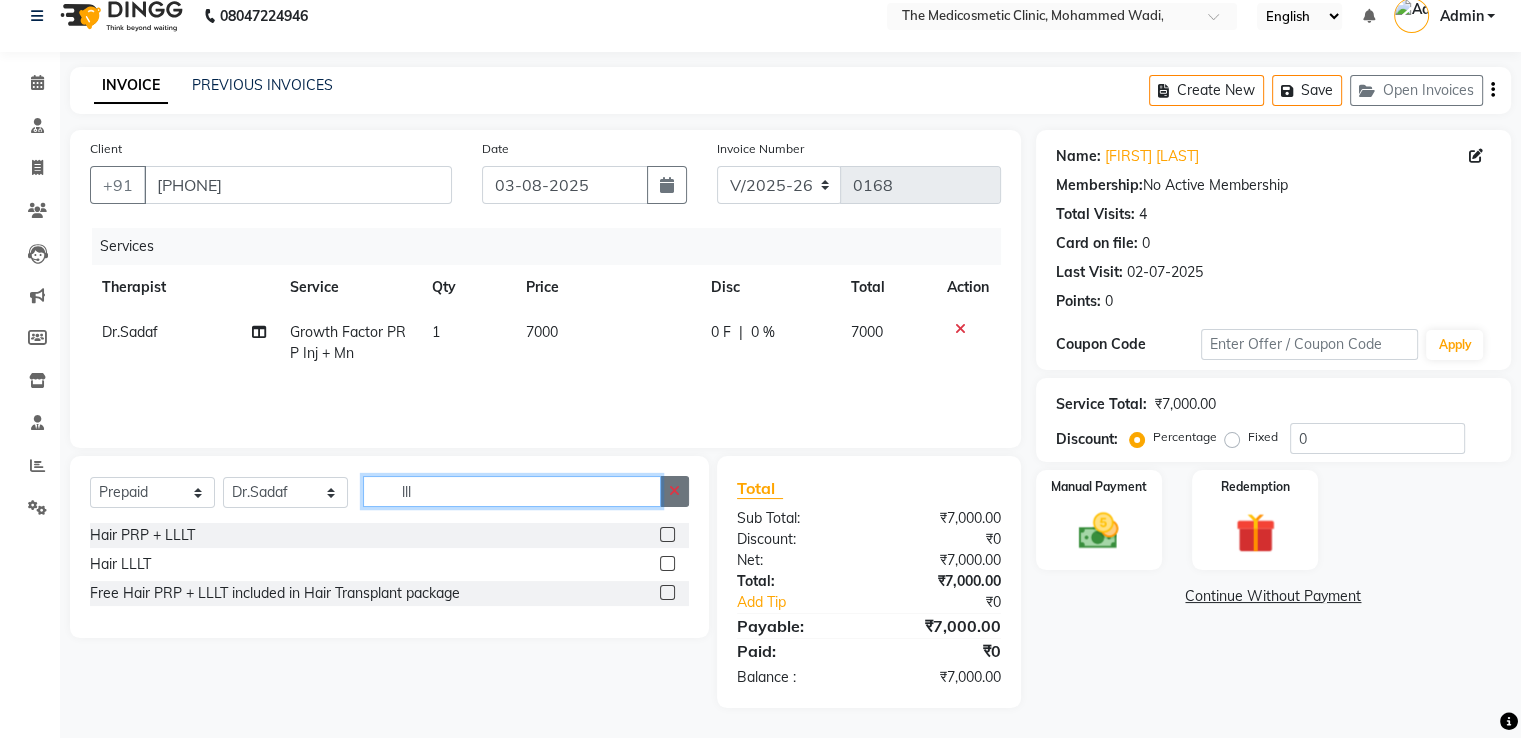 type on "lll" 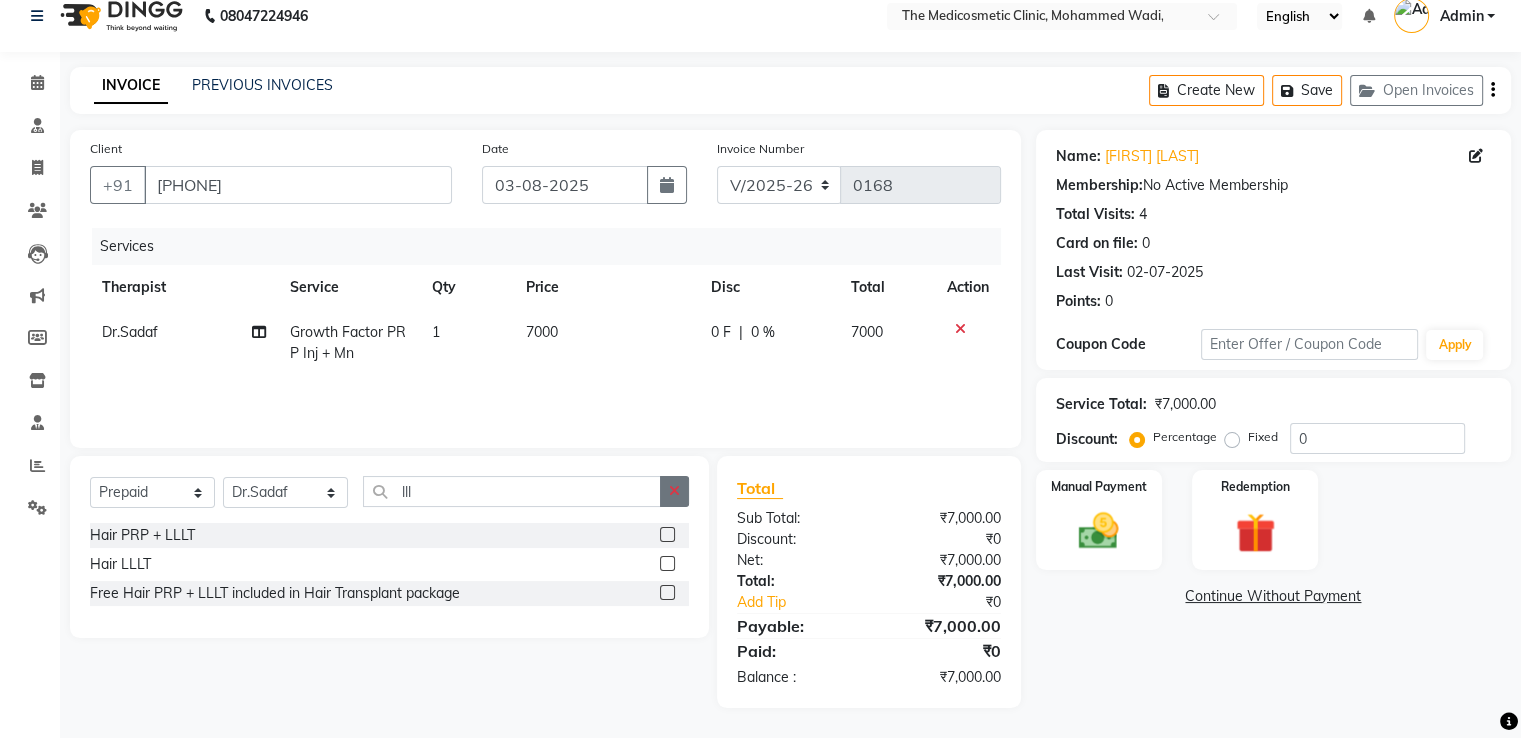 click 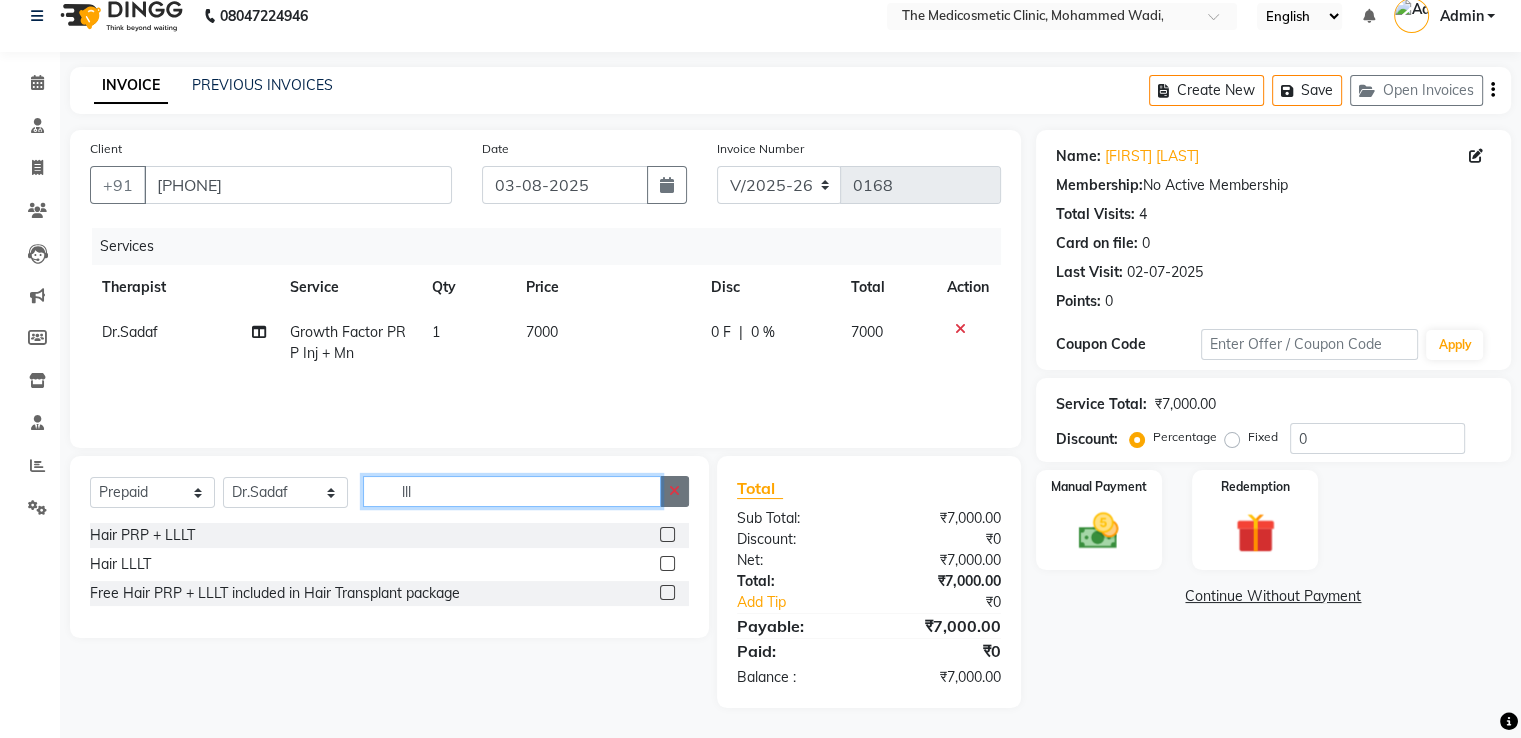 type 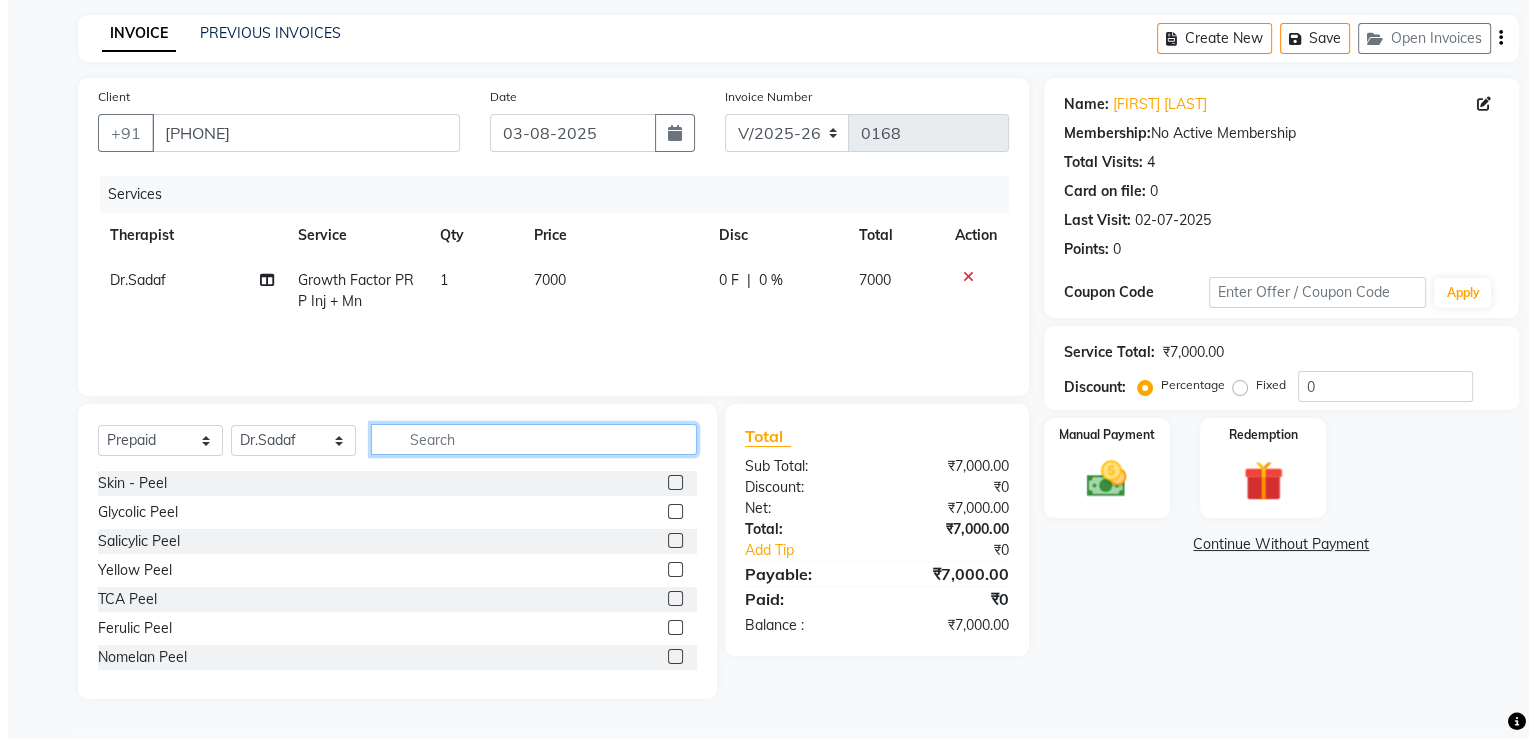 scroll, scrollTop: 0, scrollLeft: 0, axis: both 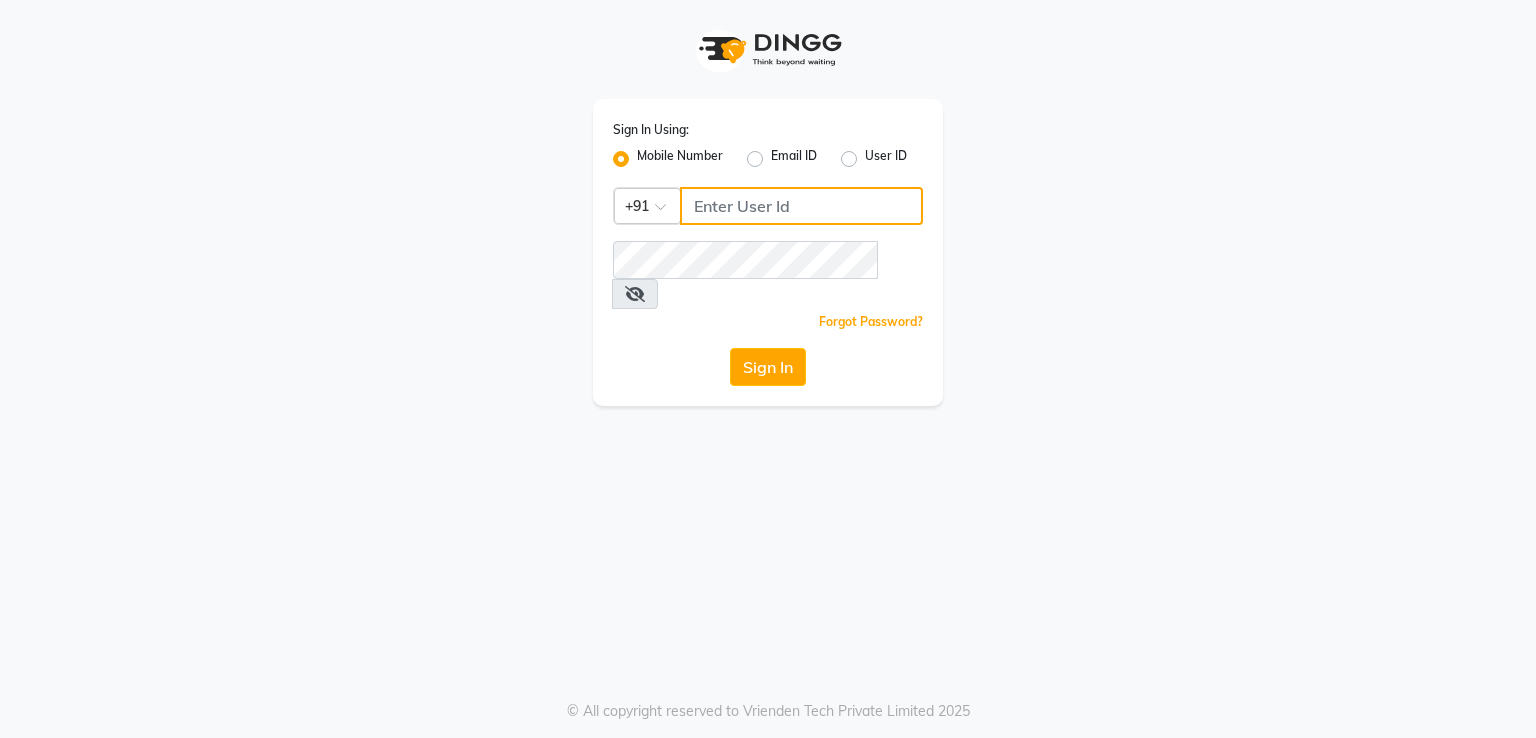type on "8080071147" 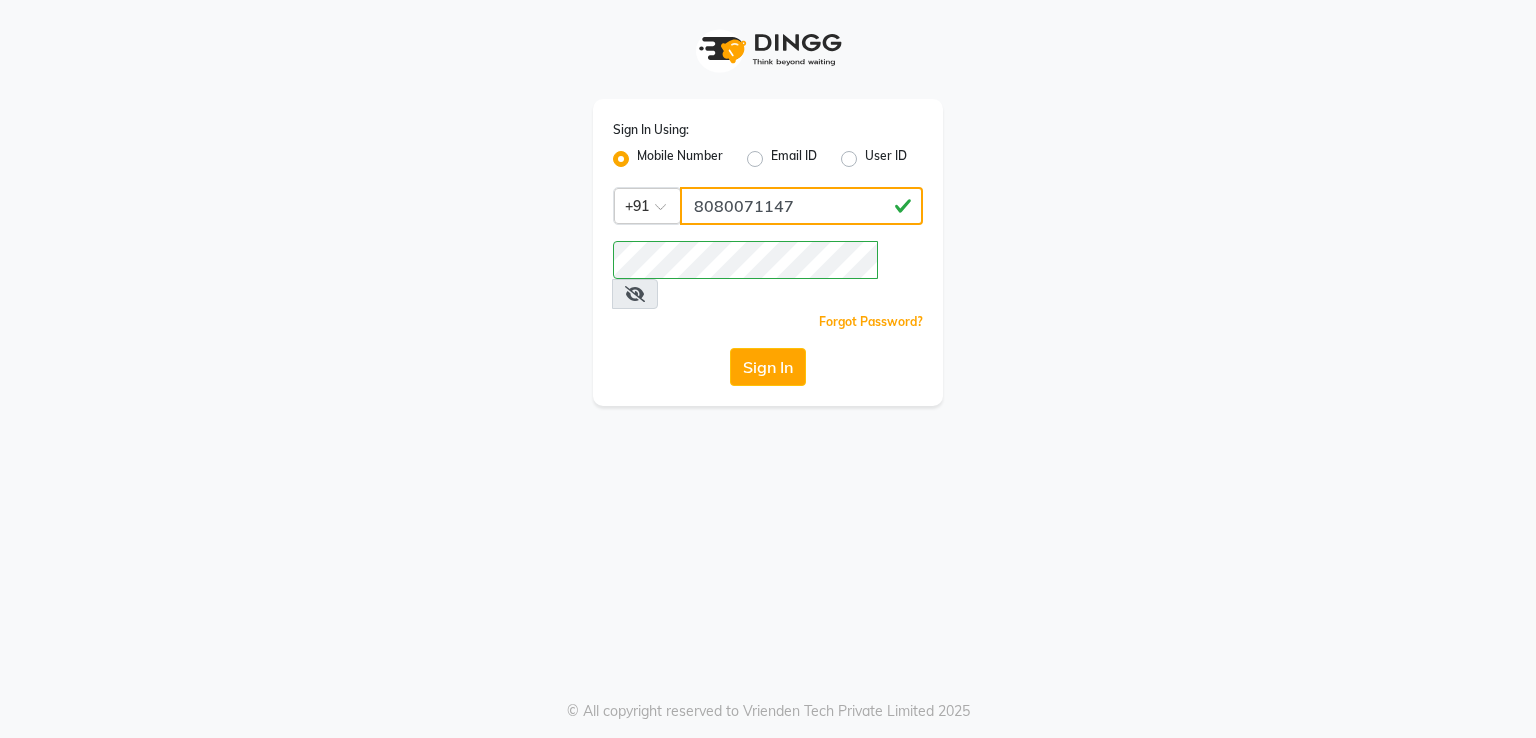 click on "8080071147" 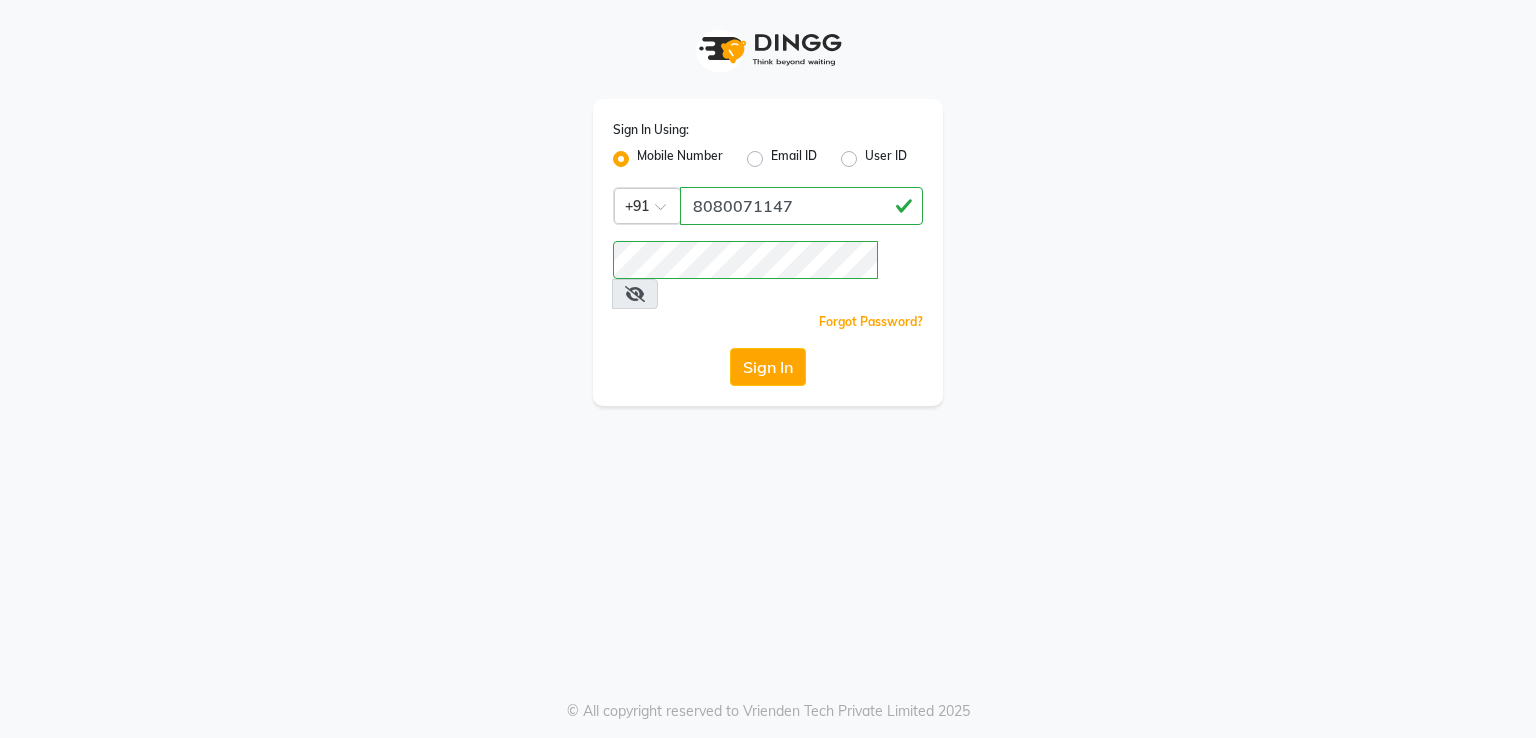 click at bounding box center (635, 294) 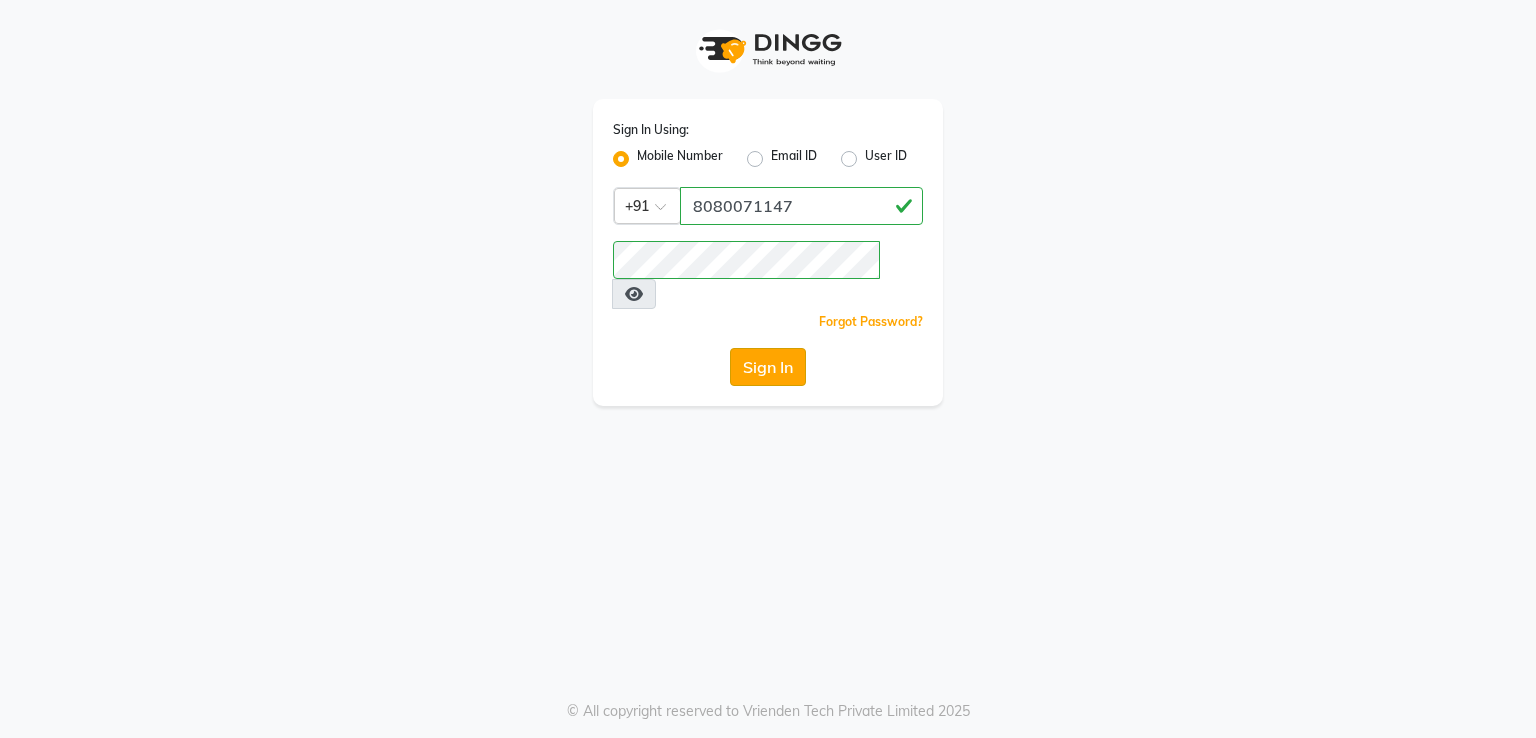 click on "Sign In" 